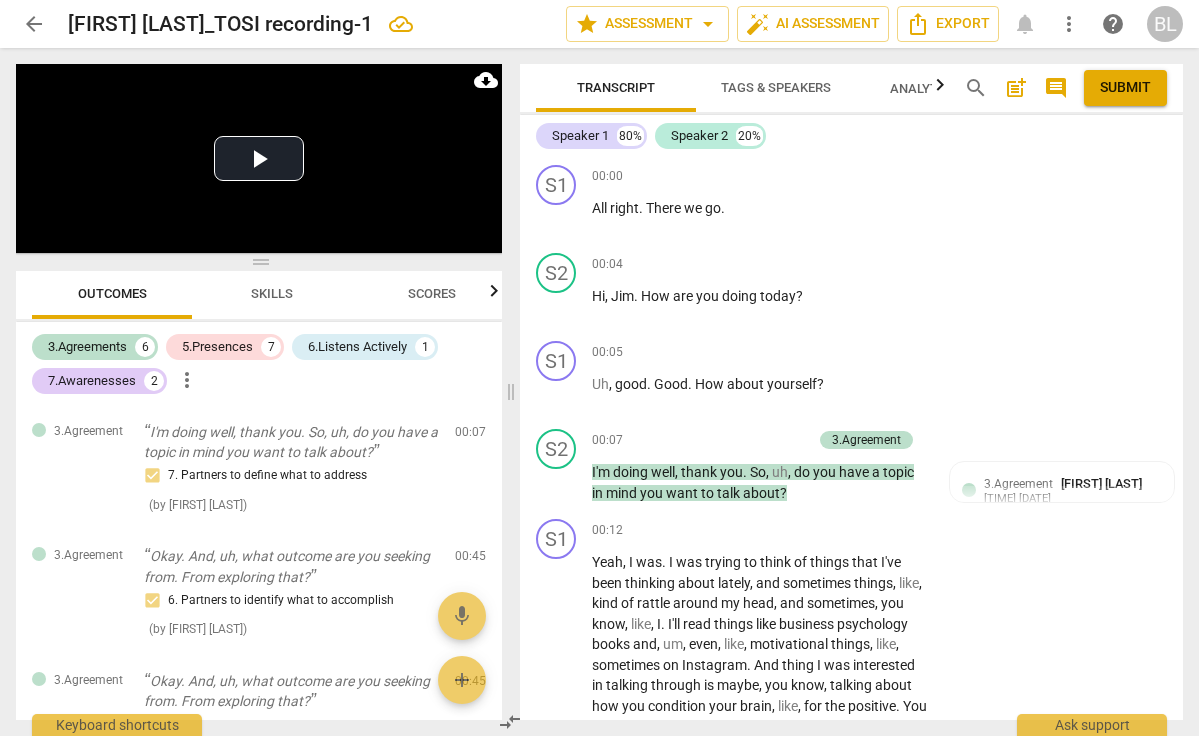 scroll, scrollTop: 0, scrollLeft: 0, axis: both 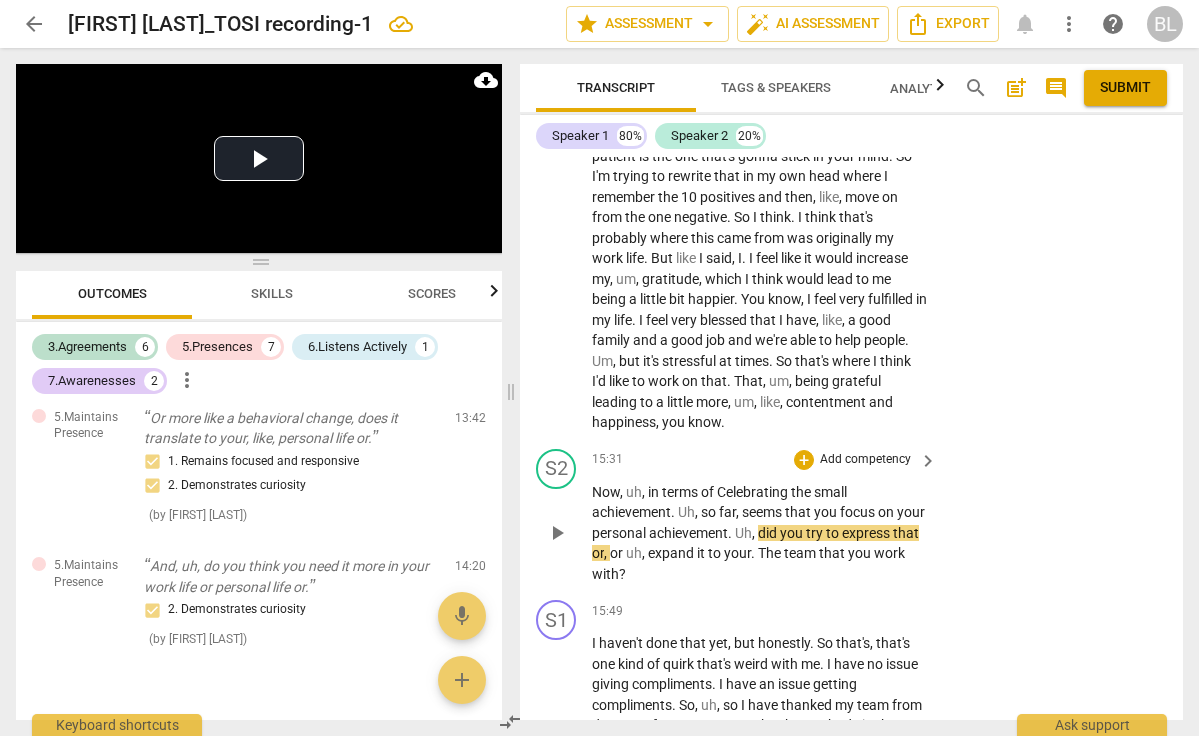 click on "play_arrow" at bounding box center (557, 533) 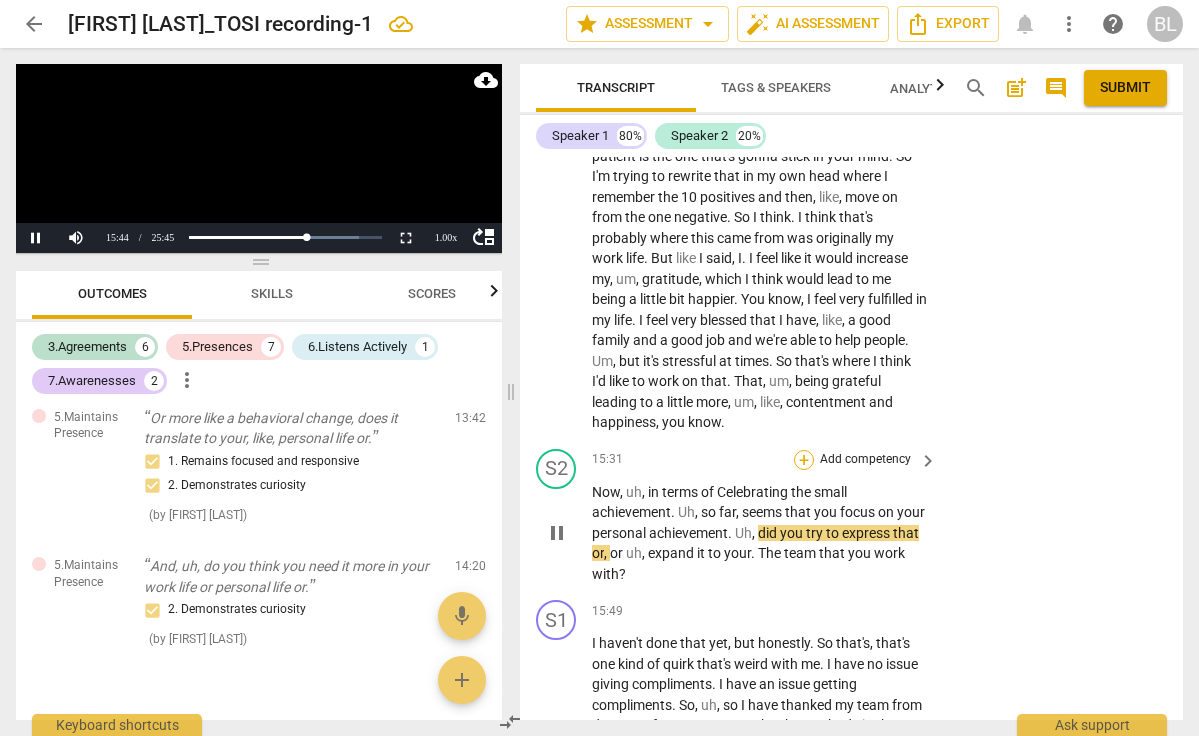 click on "+" at bounding box center (804, 460) 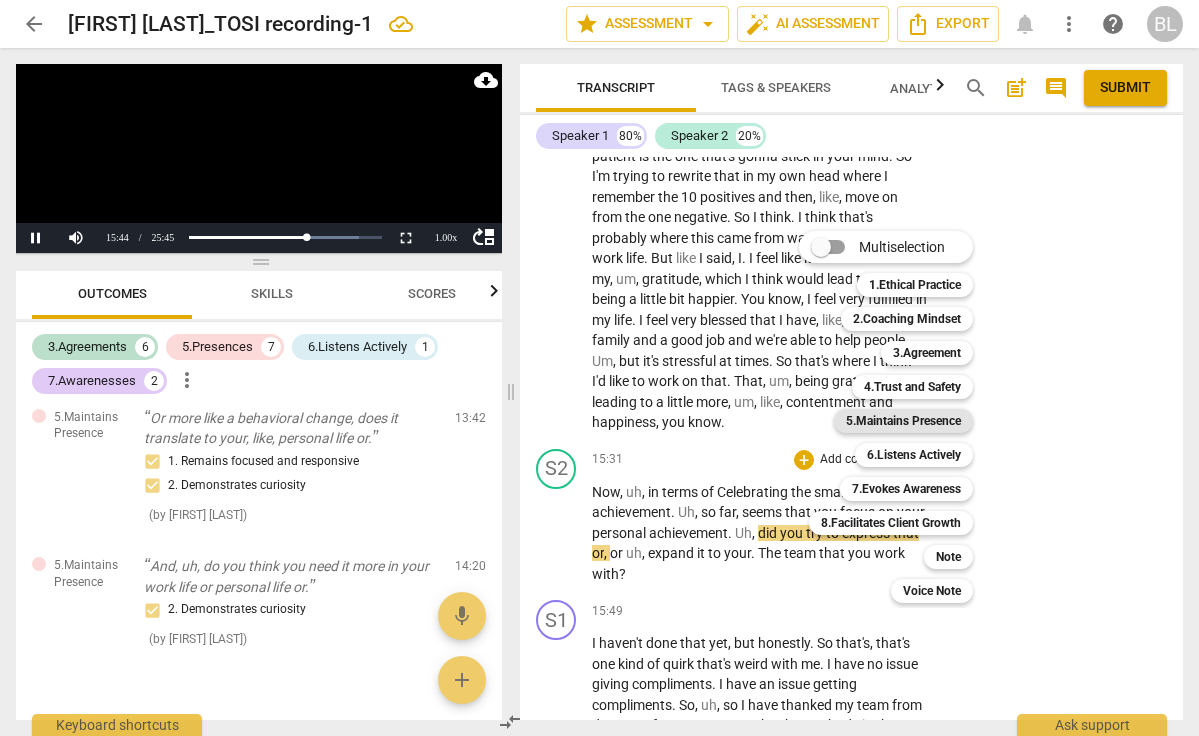 click on "5.Maintains Presence" at bounding box center [903, 421] 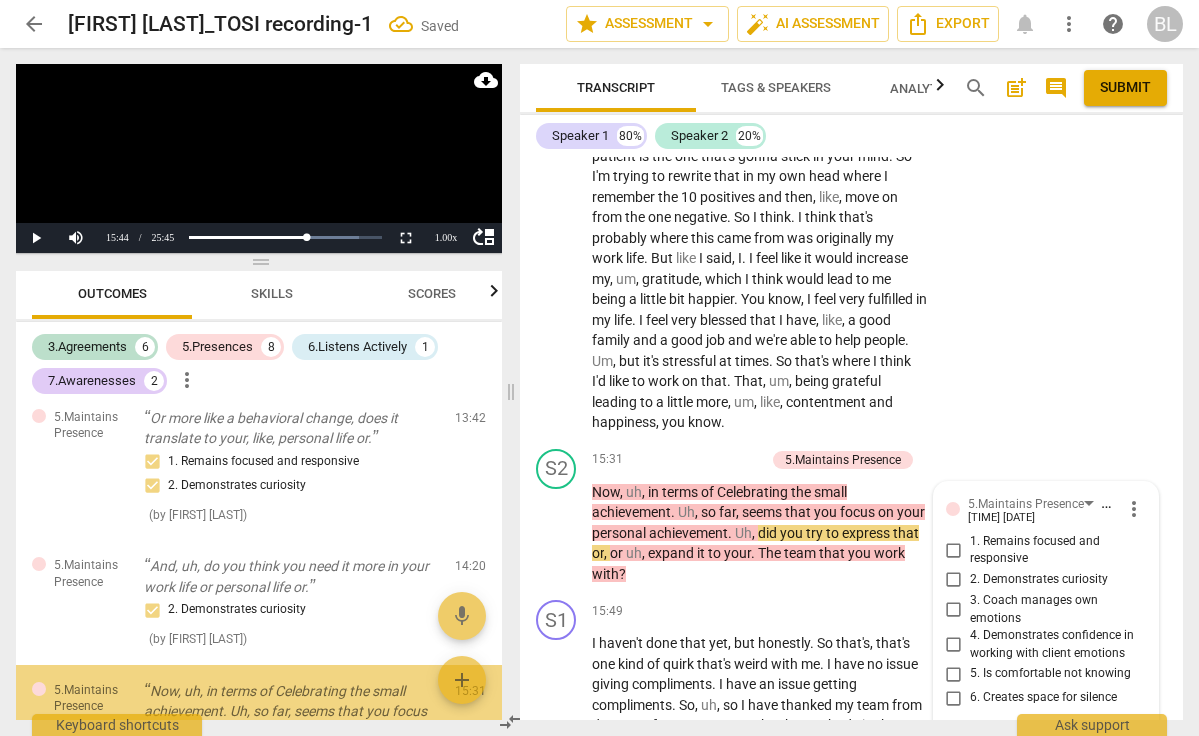 scroll, scrollTop: 2541, scrollLeft: 0, axis: vertical 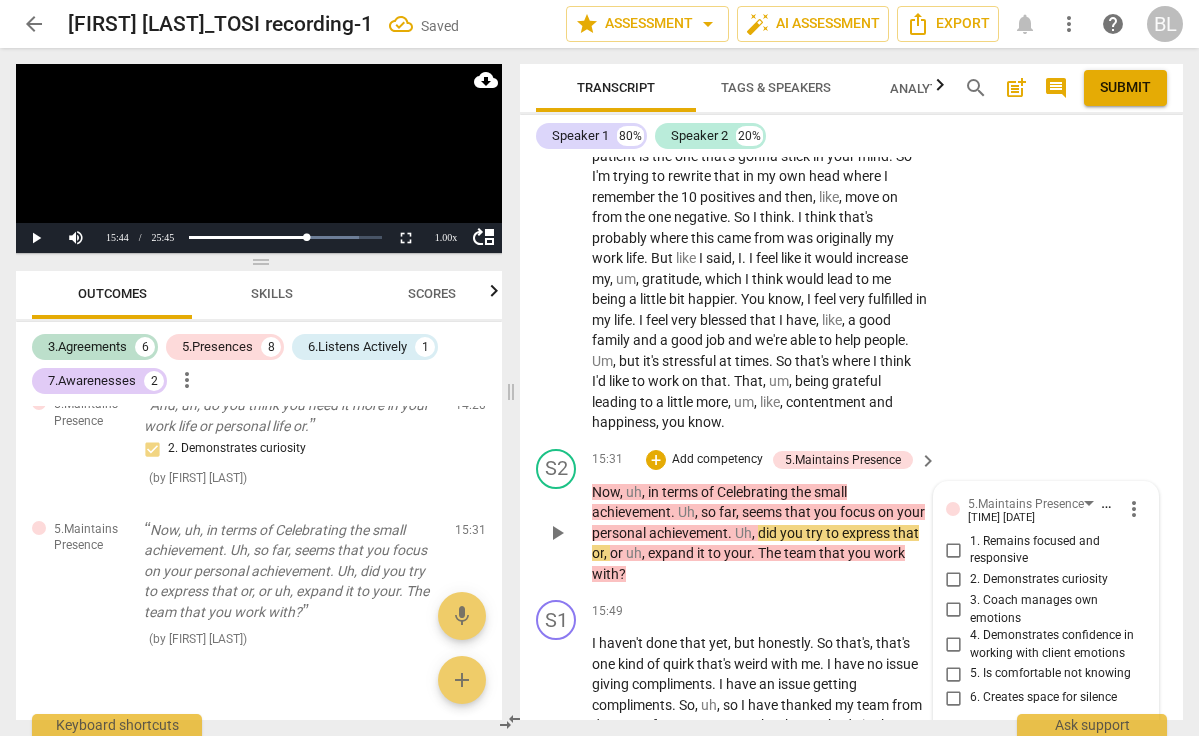 click on "2. Demonstrates curiosity" at bounding box center [954, 580] 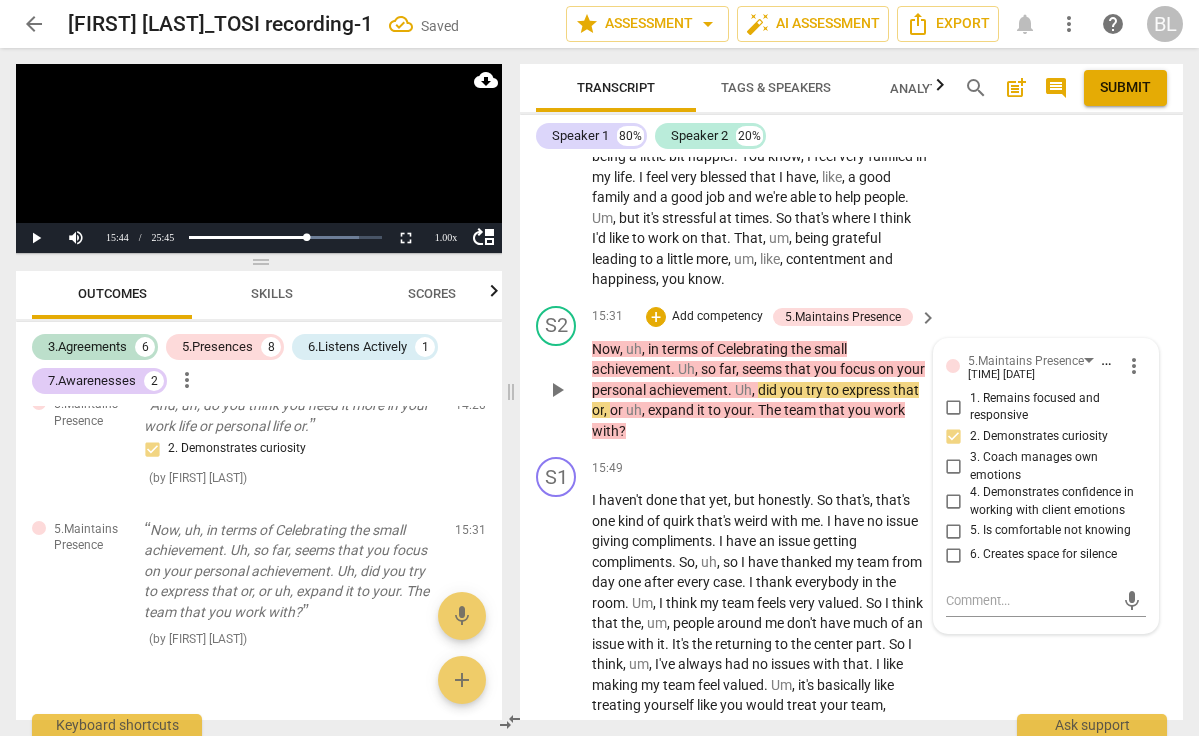 scroll, scrollTop: 7919, scrollLeft: 0, axis: vertical 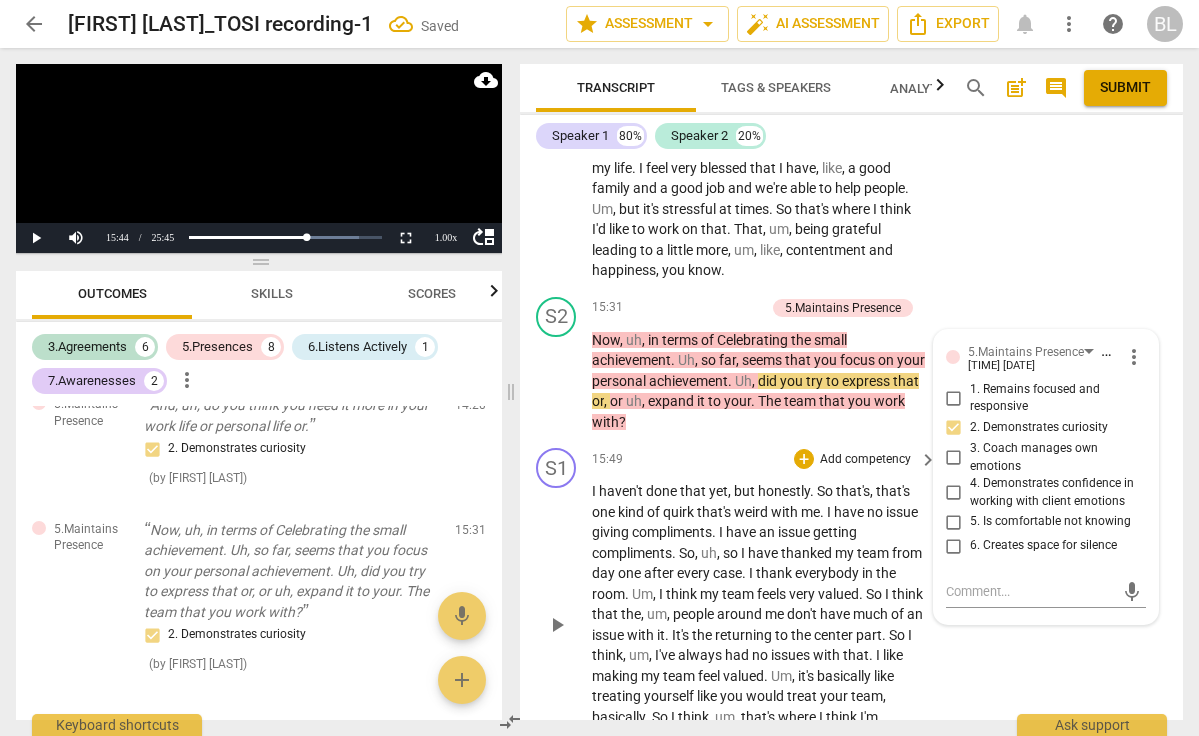 click on "play_arrow pause" at bounding box center (566, 625) 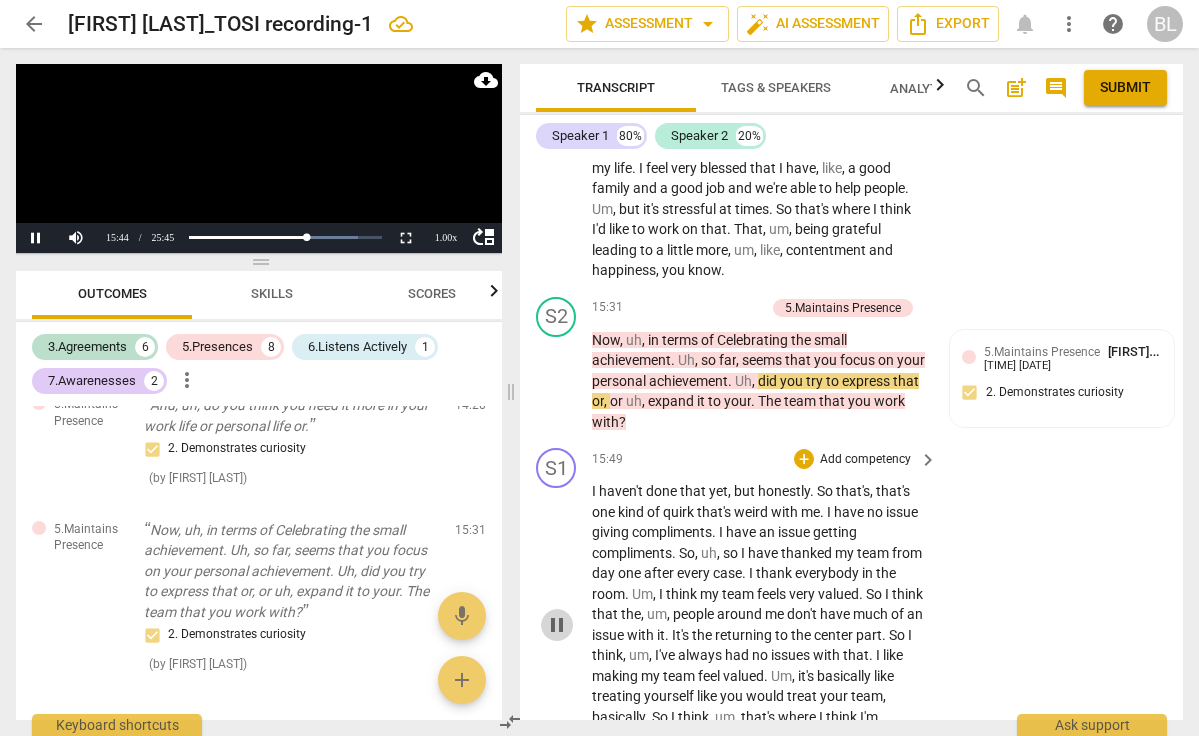 click on "pause" at bounding box center [557, 625] 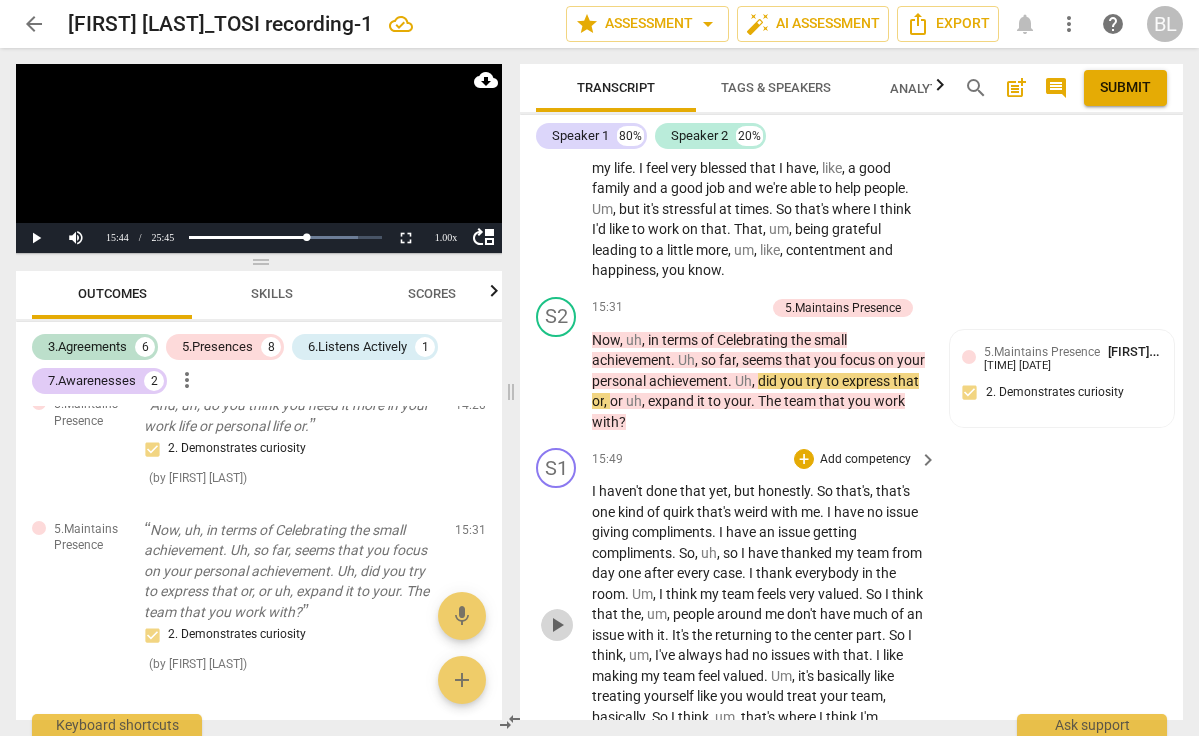 click on "play_arrow" at bounding box center (557, 625) 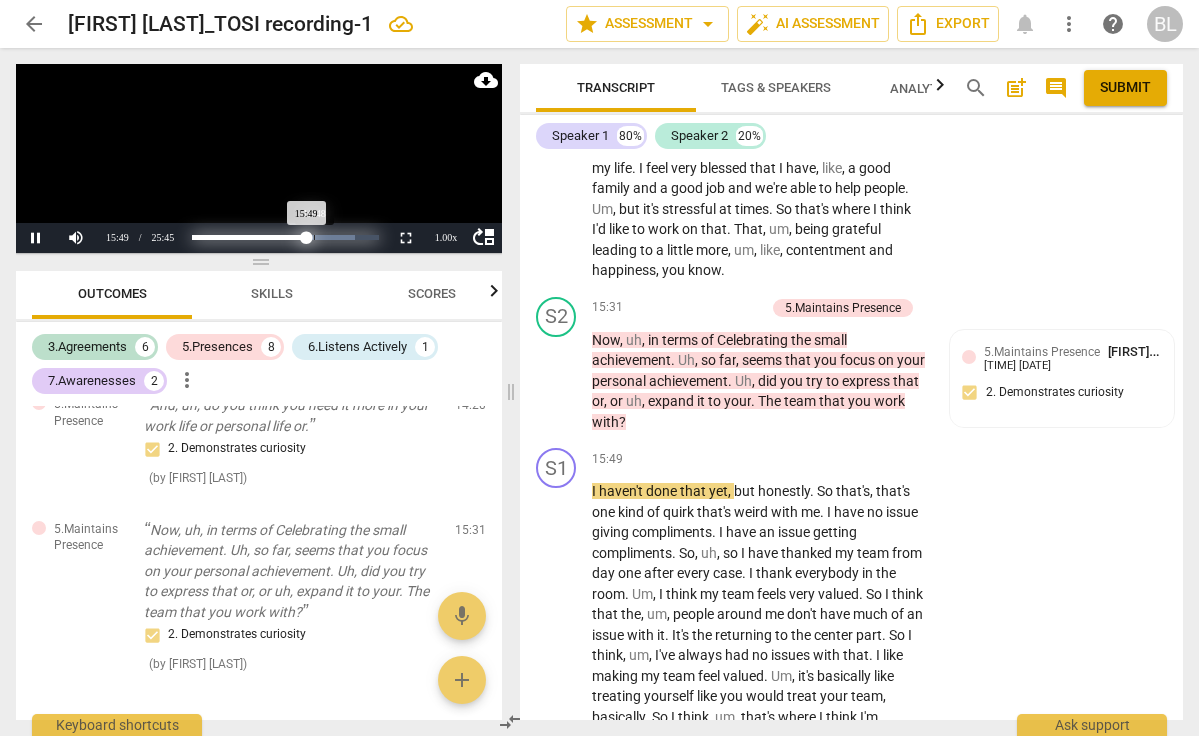 click on "Progress :  61.46%" at bounding box center (249, 237) 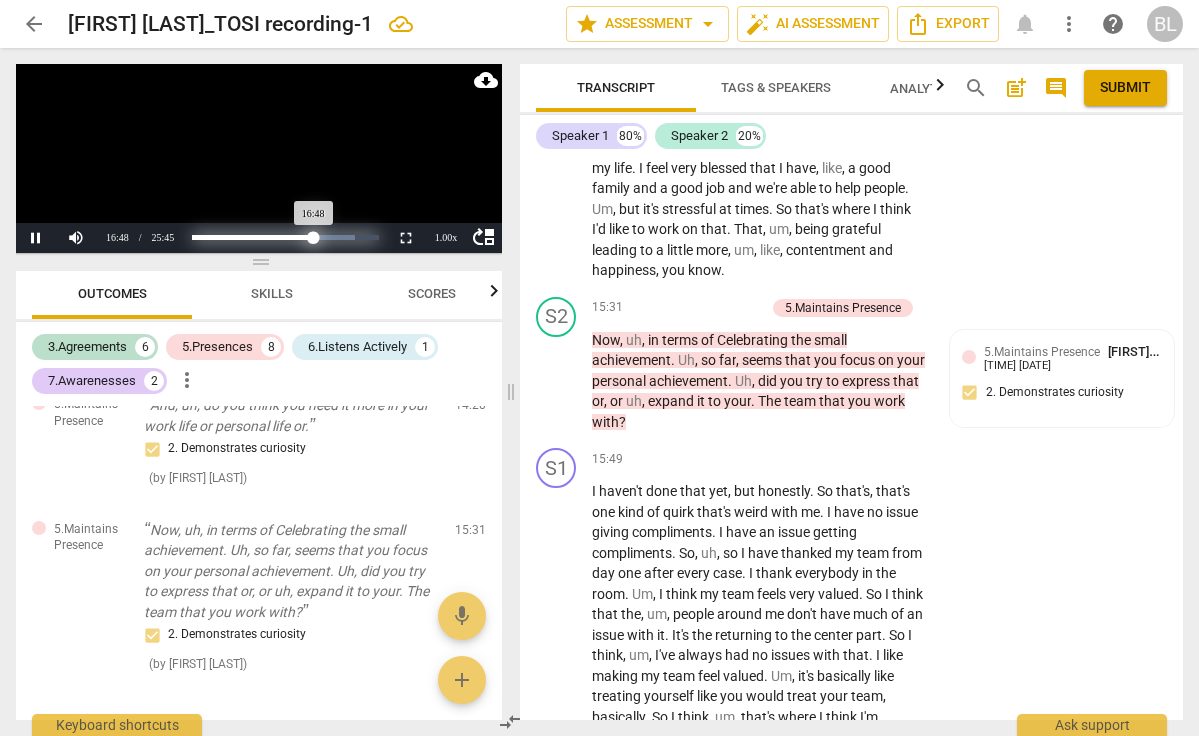 scroll, scrollTop: 8698, scrollLeft: 0, axis: vertical 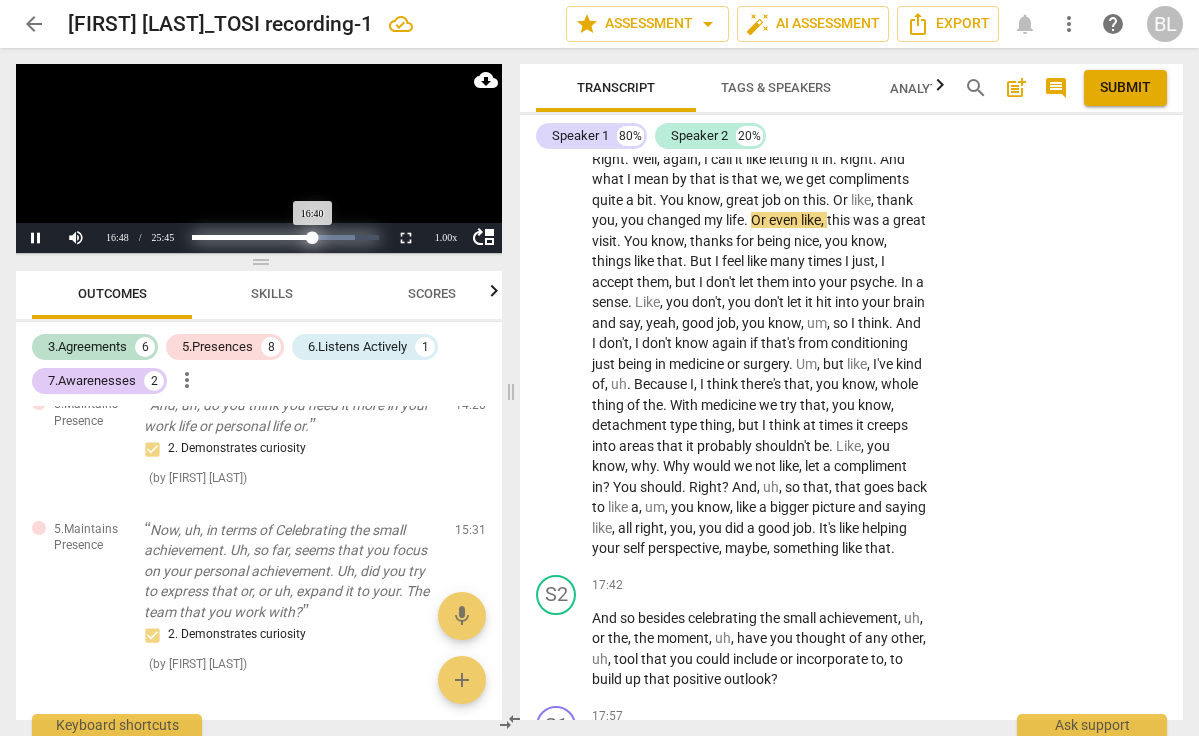 click on "Progress :  64.71%" at bounding box center (252, 237) 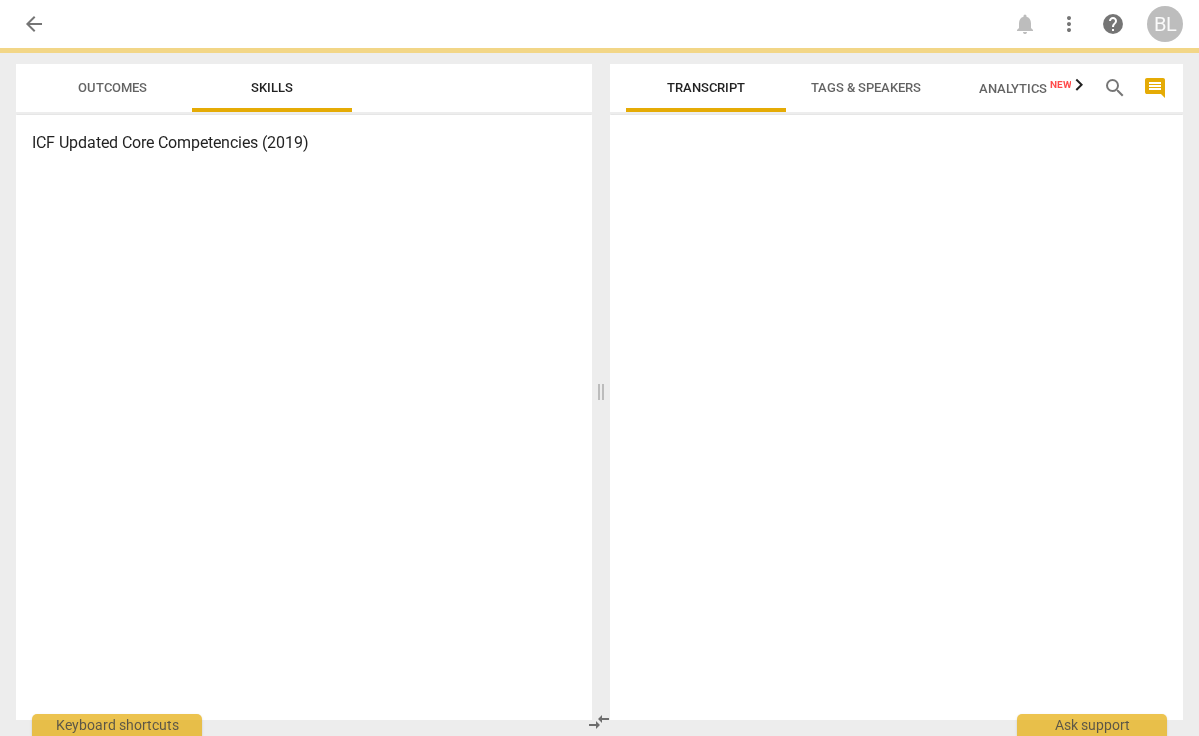 scroll, scrollTop: 0, scrollLeft: 0, axis: both 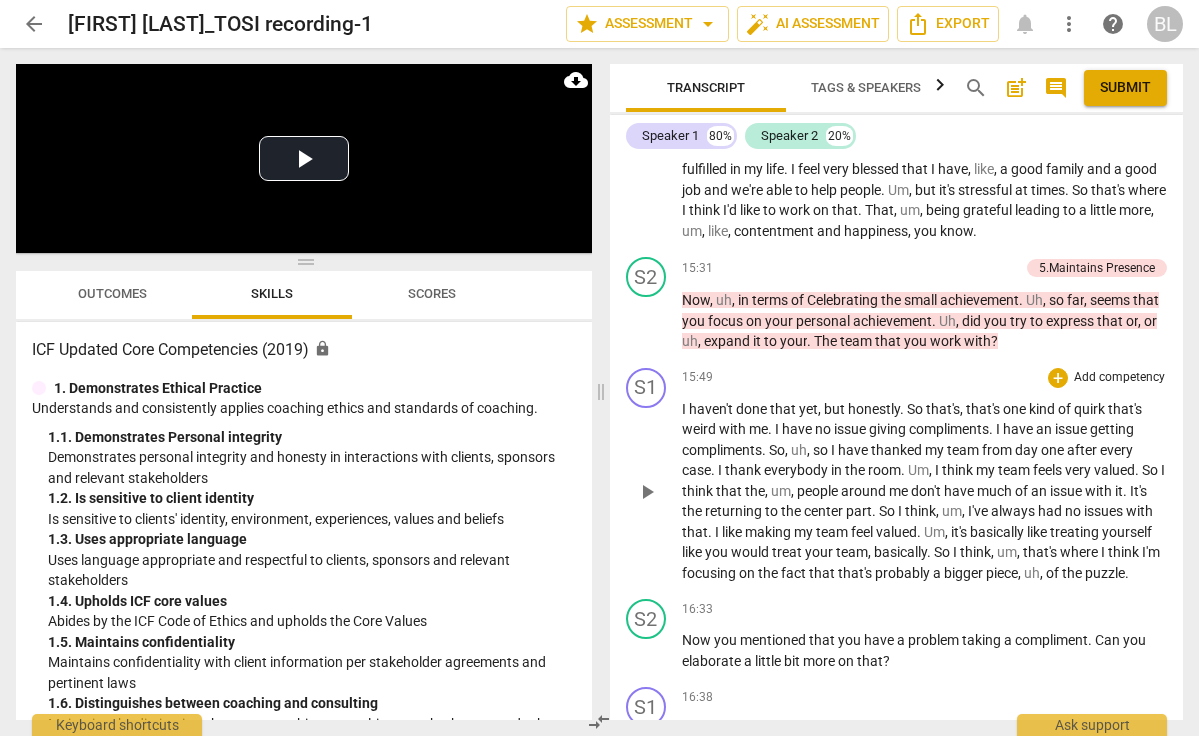 click on "play_arrow" at bounding box center (647, 492) 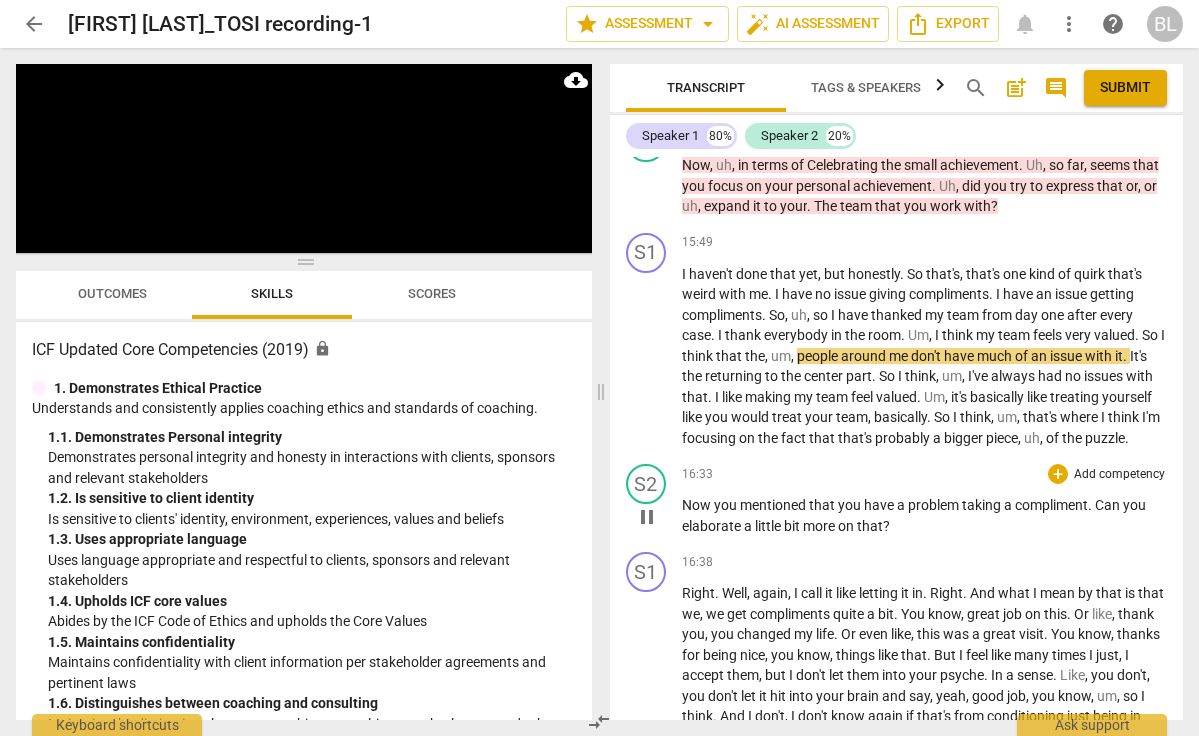 scroll, scrollTop: 6272, scrollLeft: 0, axis: vertical 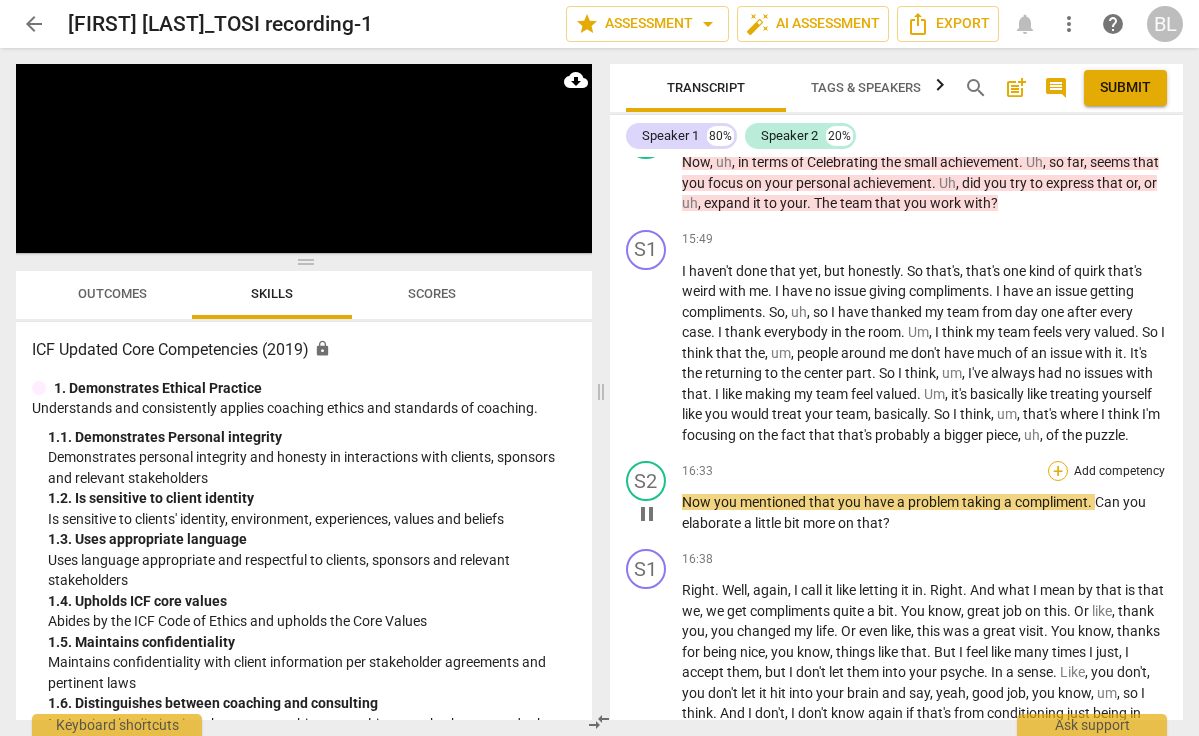 click on "+" at bounding box center (1058, 471) 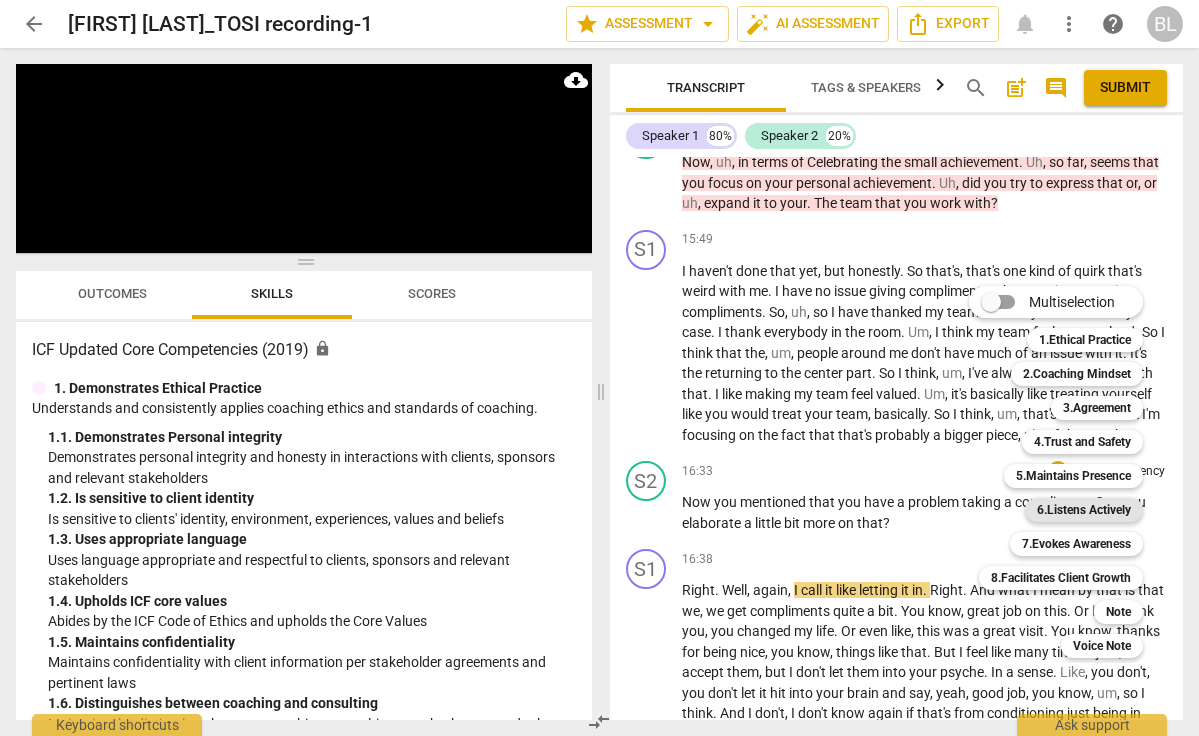 click on "6.Listens Actively" at bounding box center [1084, 510] 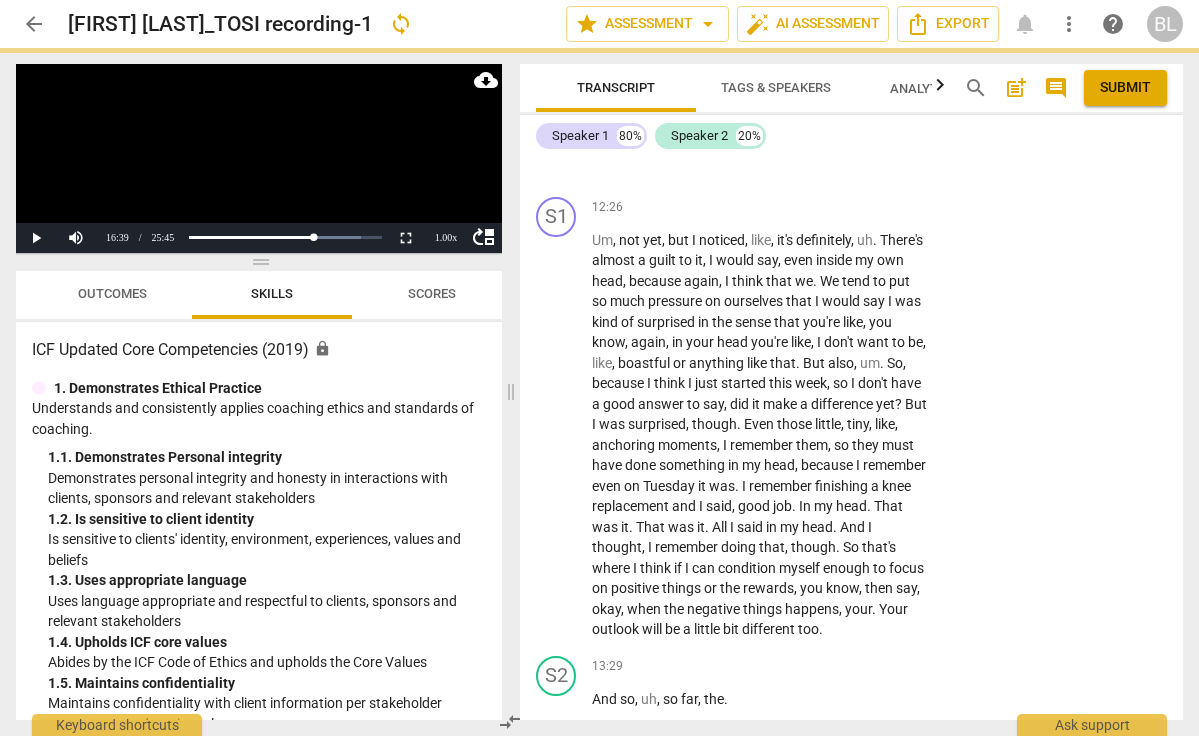 scroll, scrollTop: 8638, scrollLeft: 0, axis: vertical 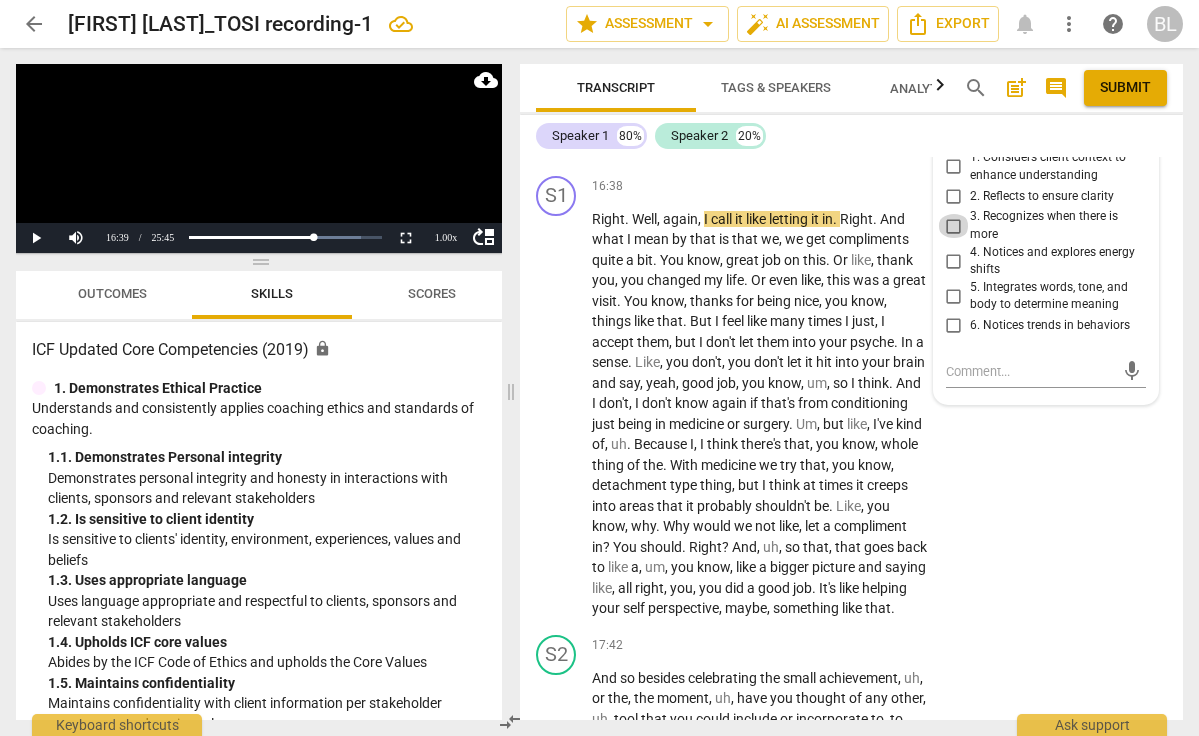 click on "3. Recognizes when there is more" at bounding box center (954, 226) 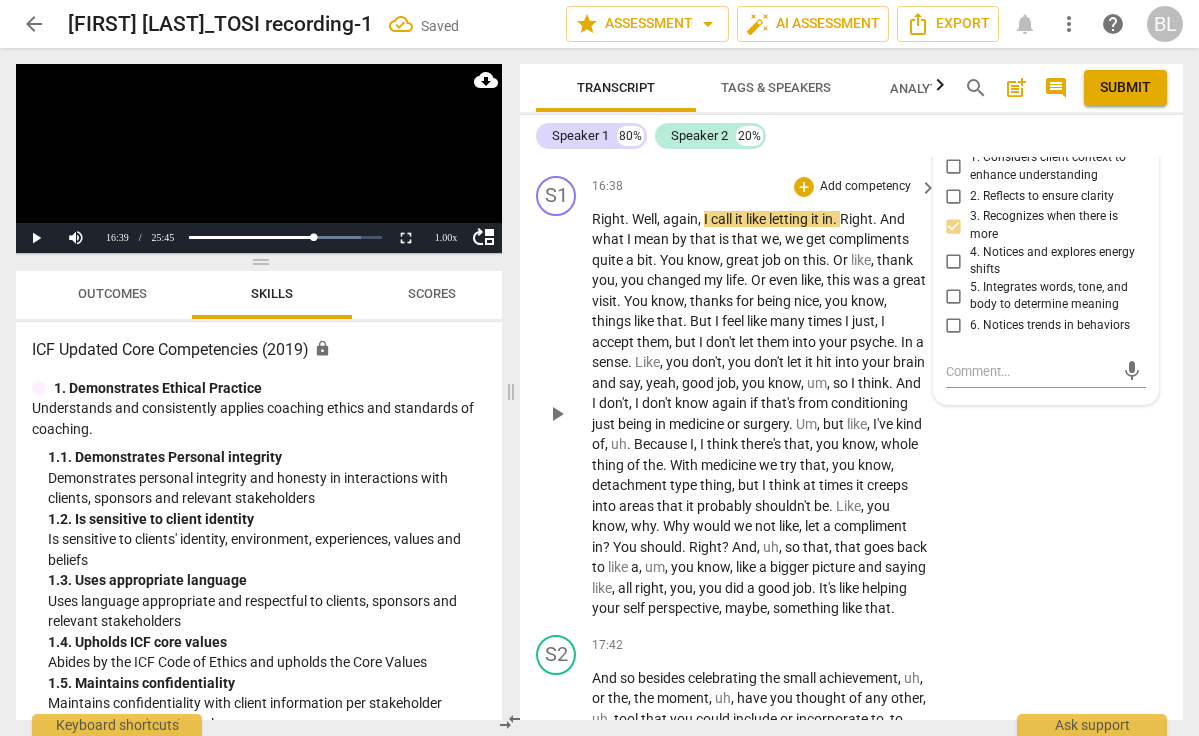 click on "play_arrow" at bounding box center (557, 414) 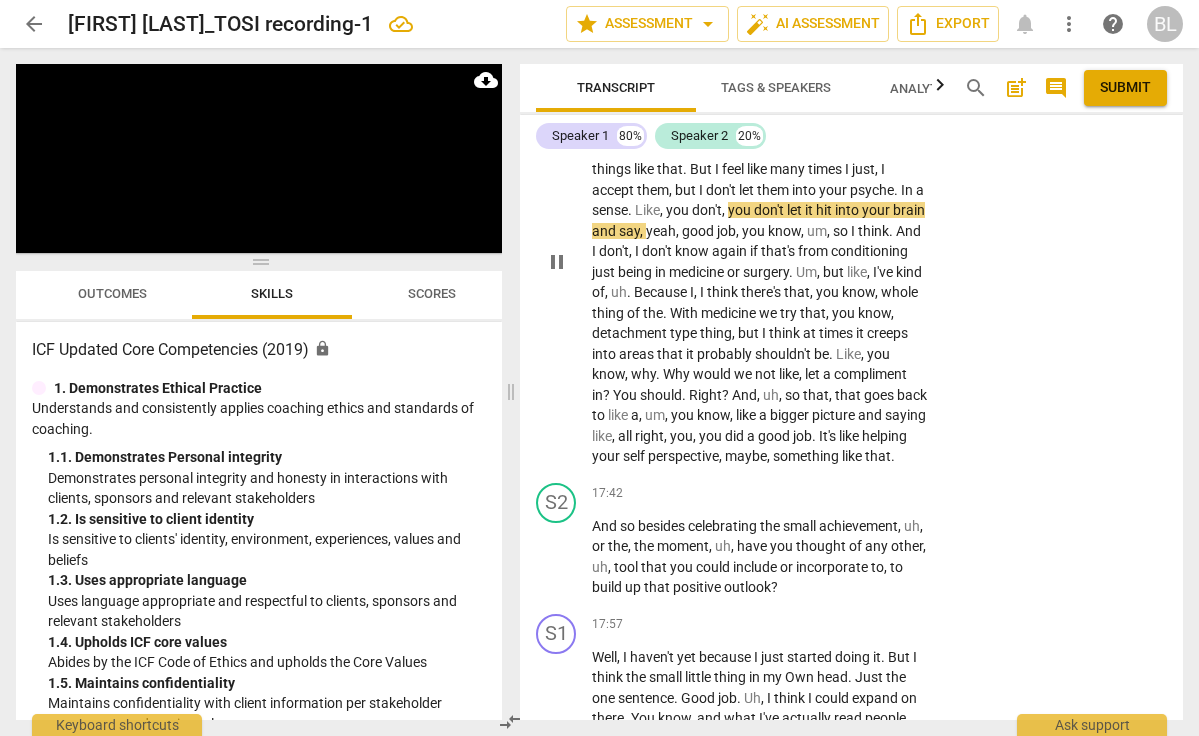 scroll, scrollTop: 8815, scrollLeft: 0, axis: vertical 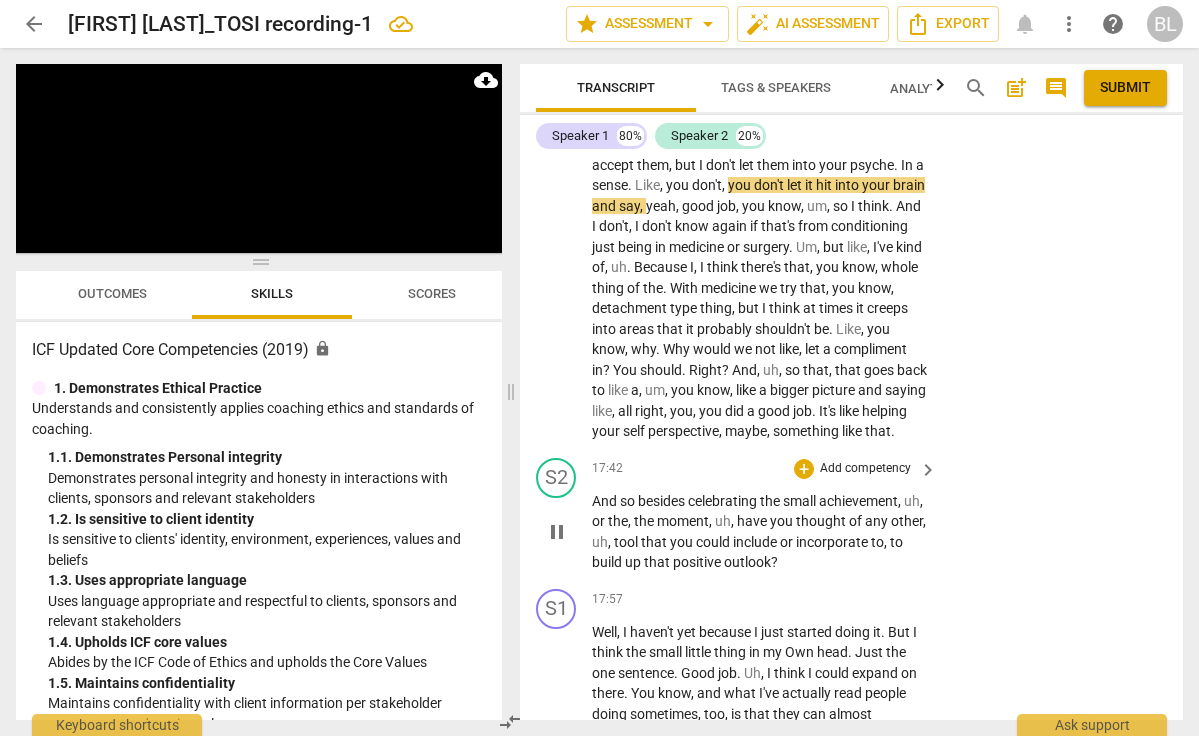 click on "pause" at bounding box center (557, 532) 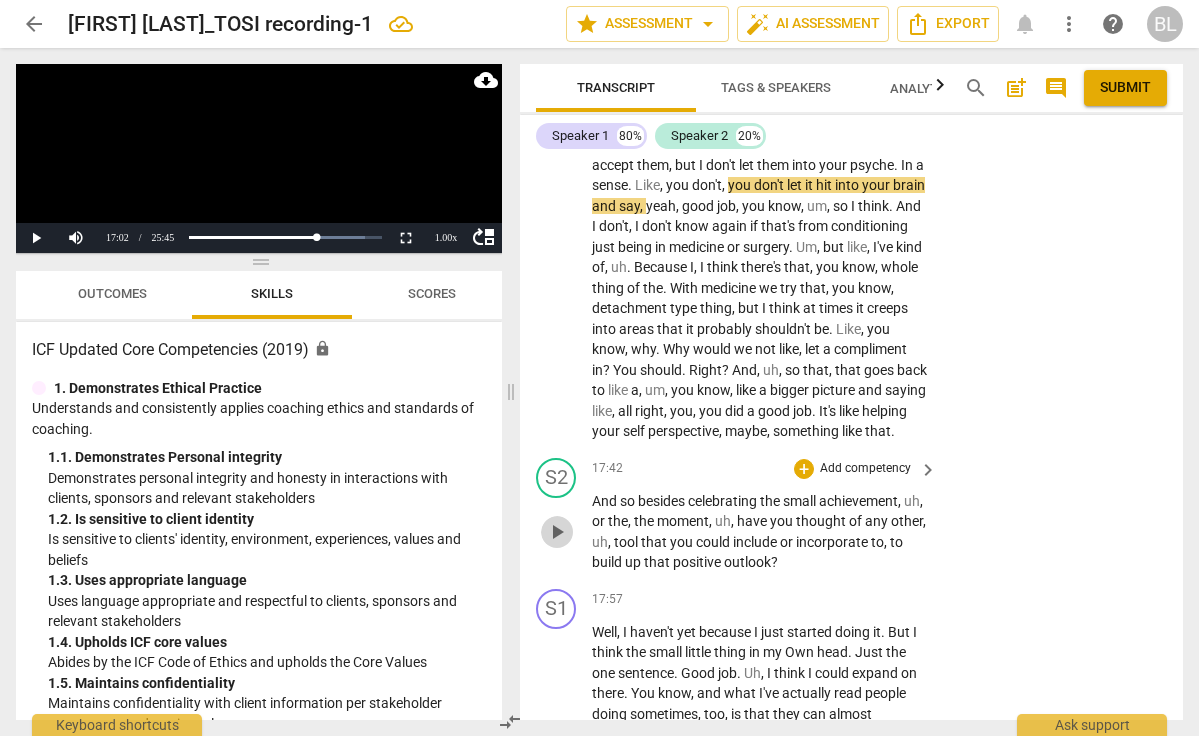 click on "play_arrow" at bounding box center (557, 532) 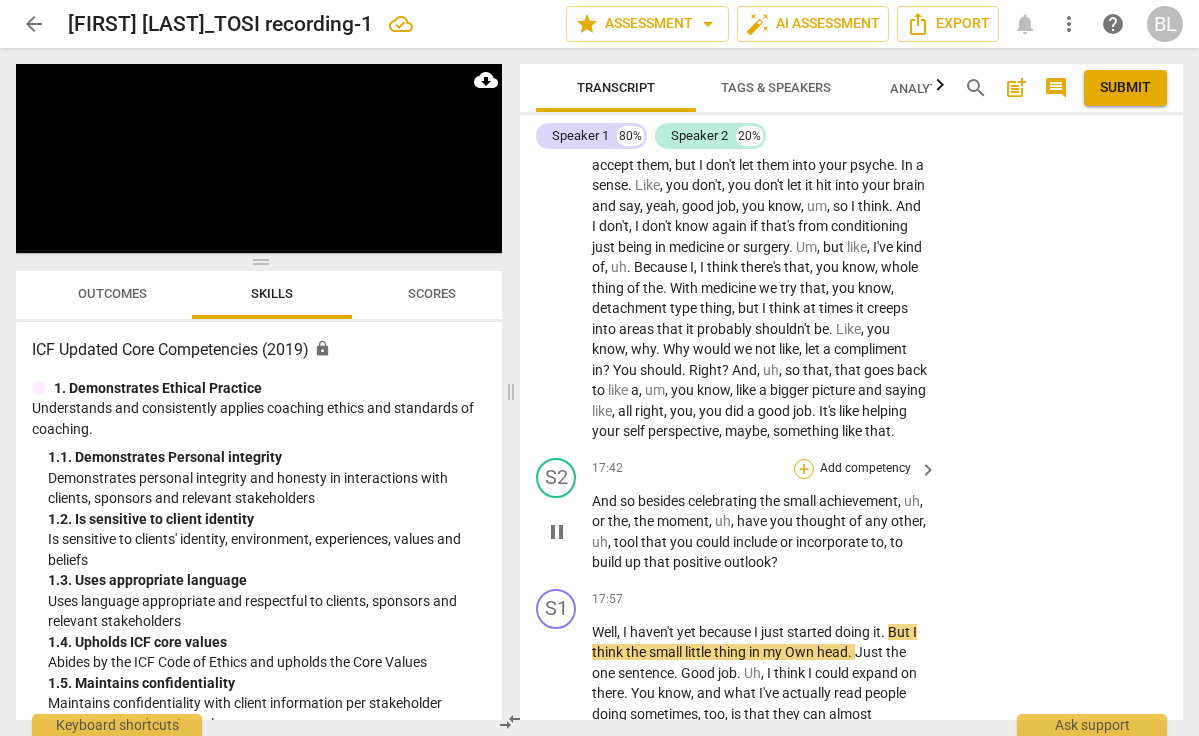 click on "+" at bounding box center (804, 469) 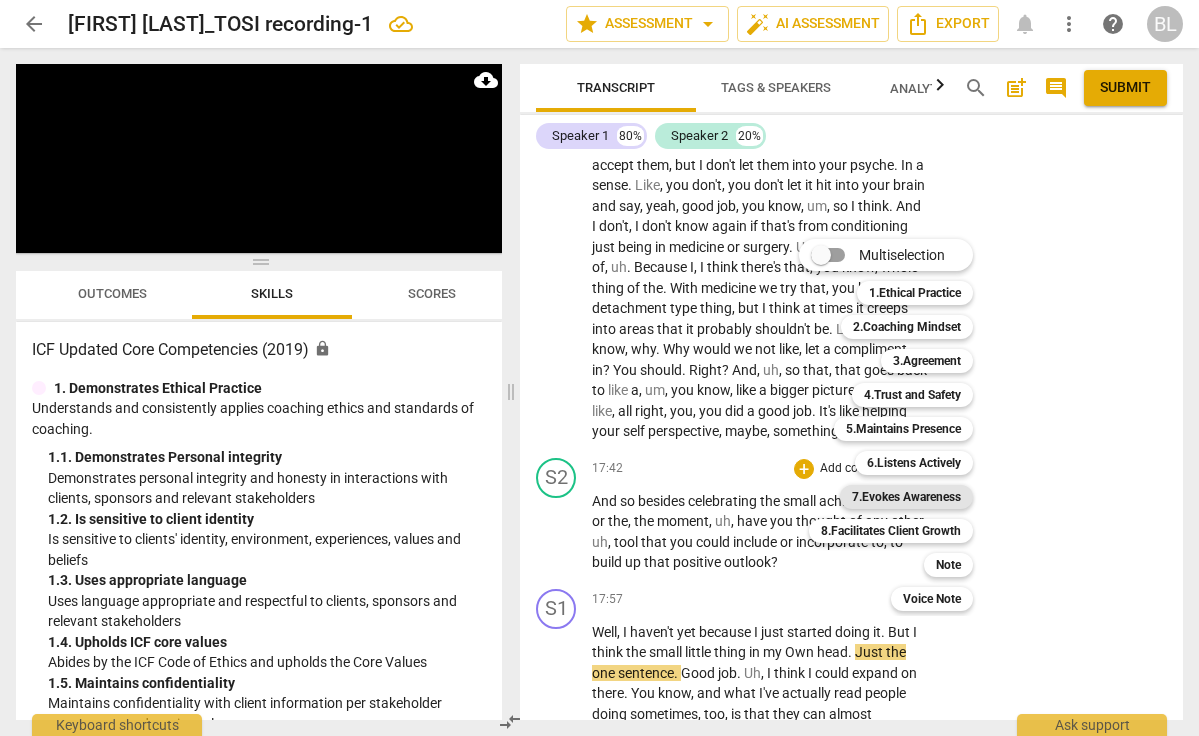 click on "7.Evokes Awareness" at bounding box center (906, 497) 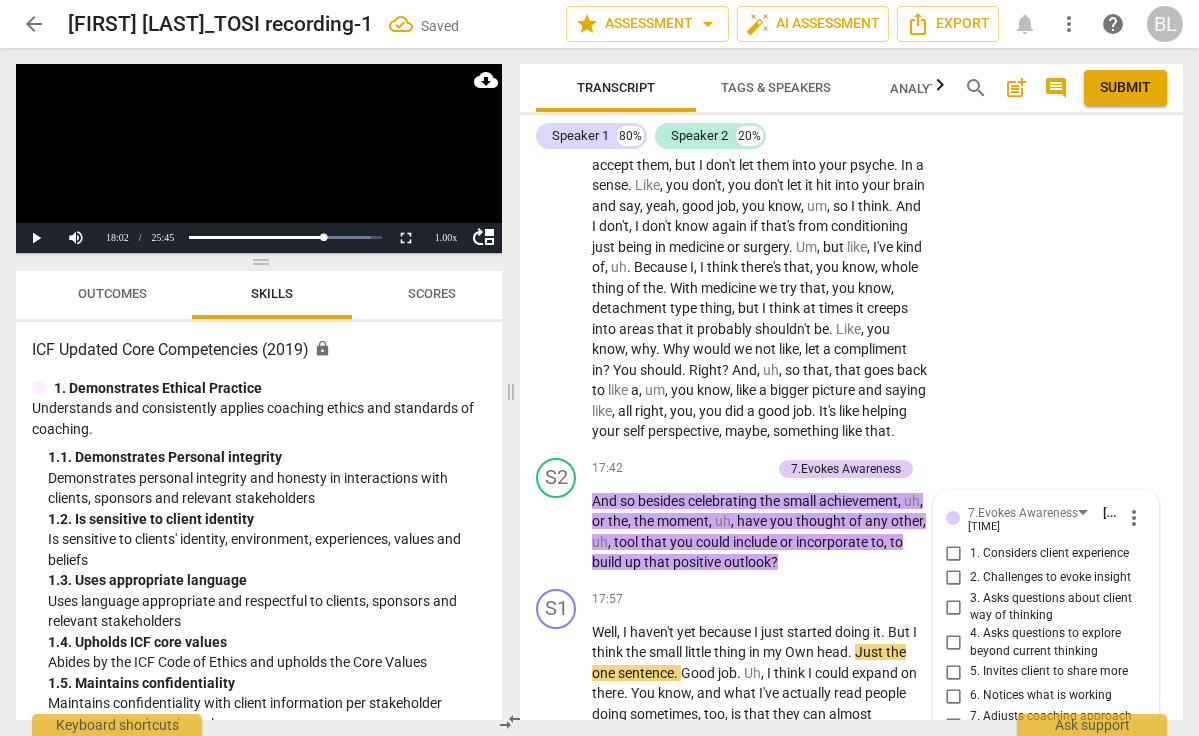 scroll, scrollTop: 9231, scrollLeft: 0, axis: vertical 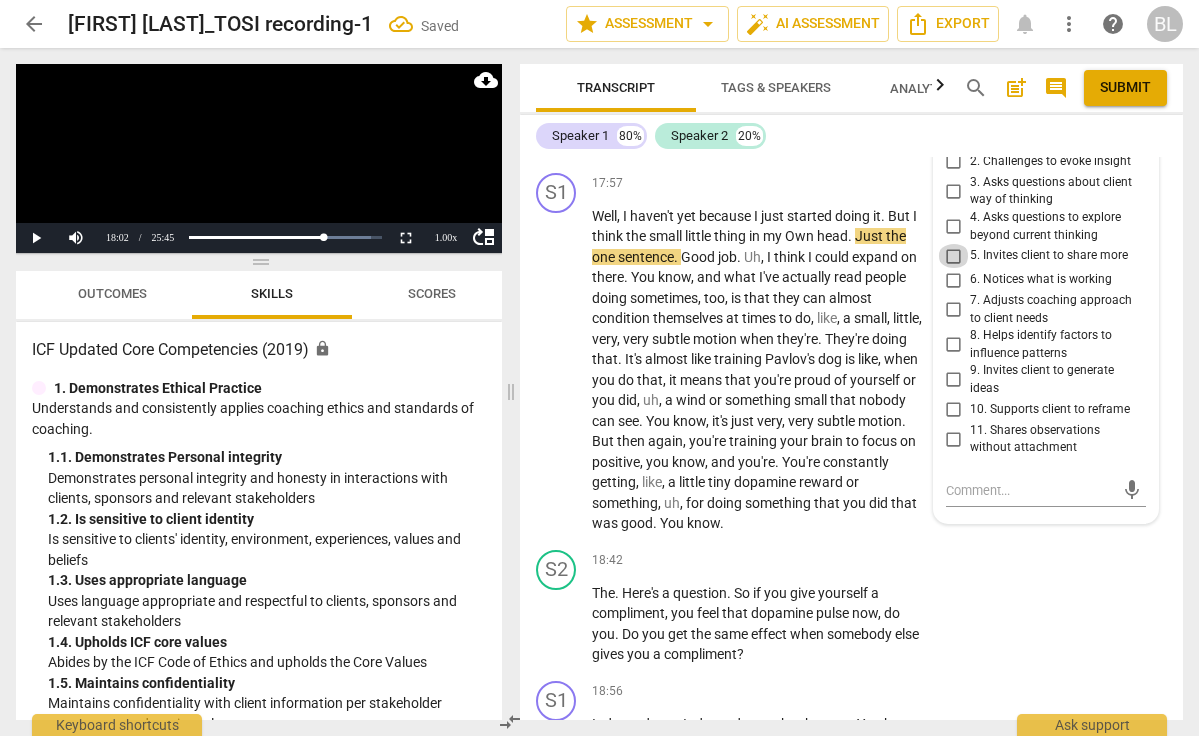 click on "5. Invites client to share more" at bounding box center [954, 256] 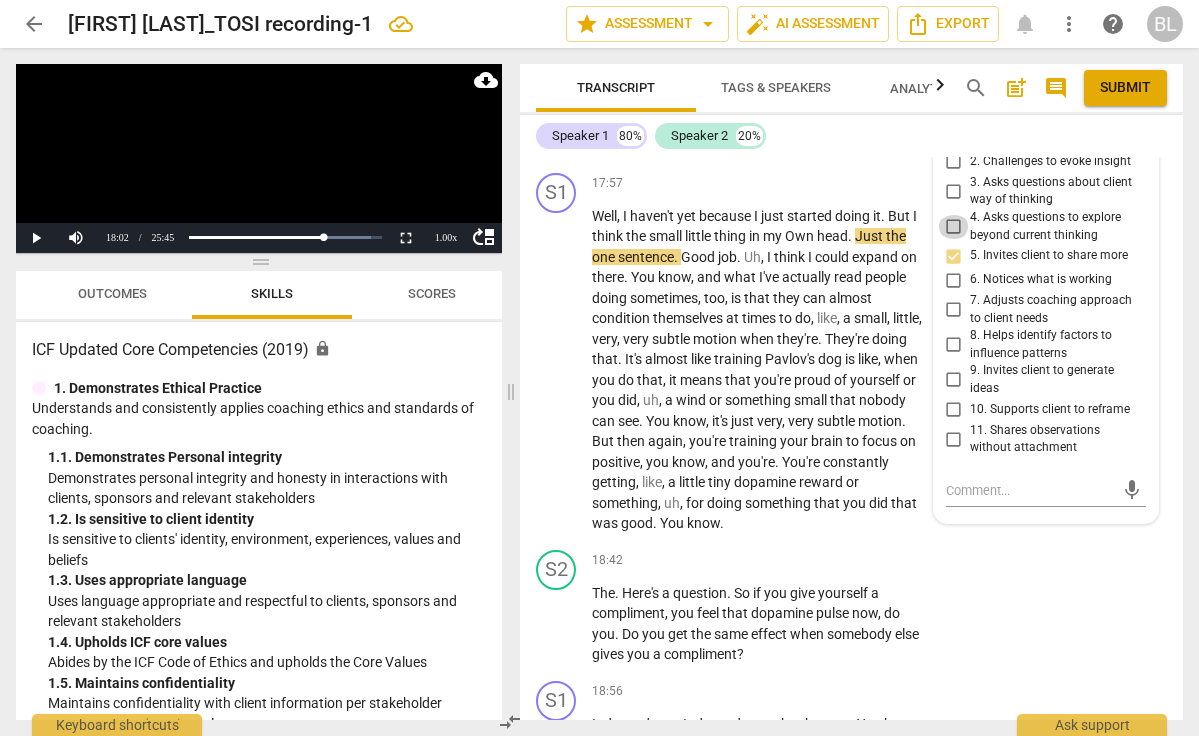 click on "4. Asks questions to explore beyond current thinking" at bounding box center [954, 227] 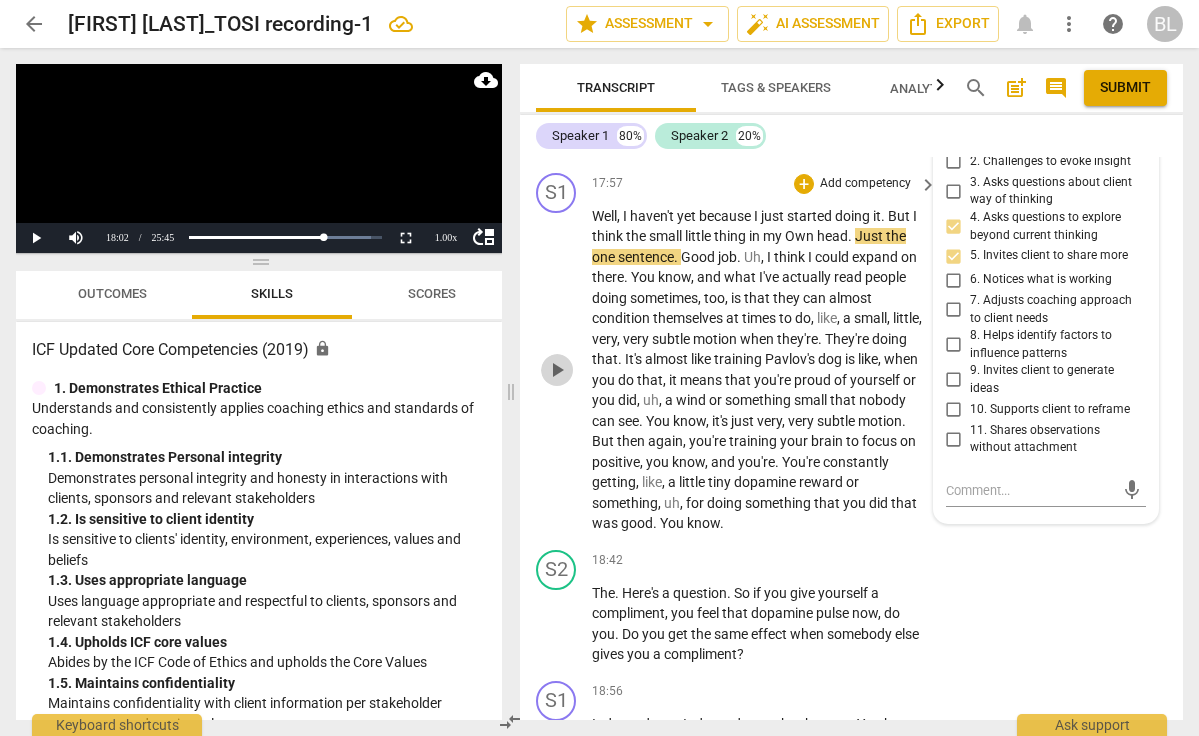 click on "play_arrow" at bounding box center (557, 370) 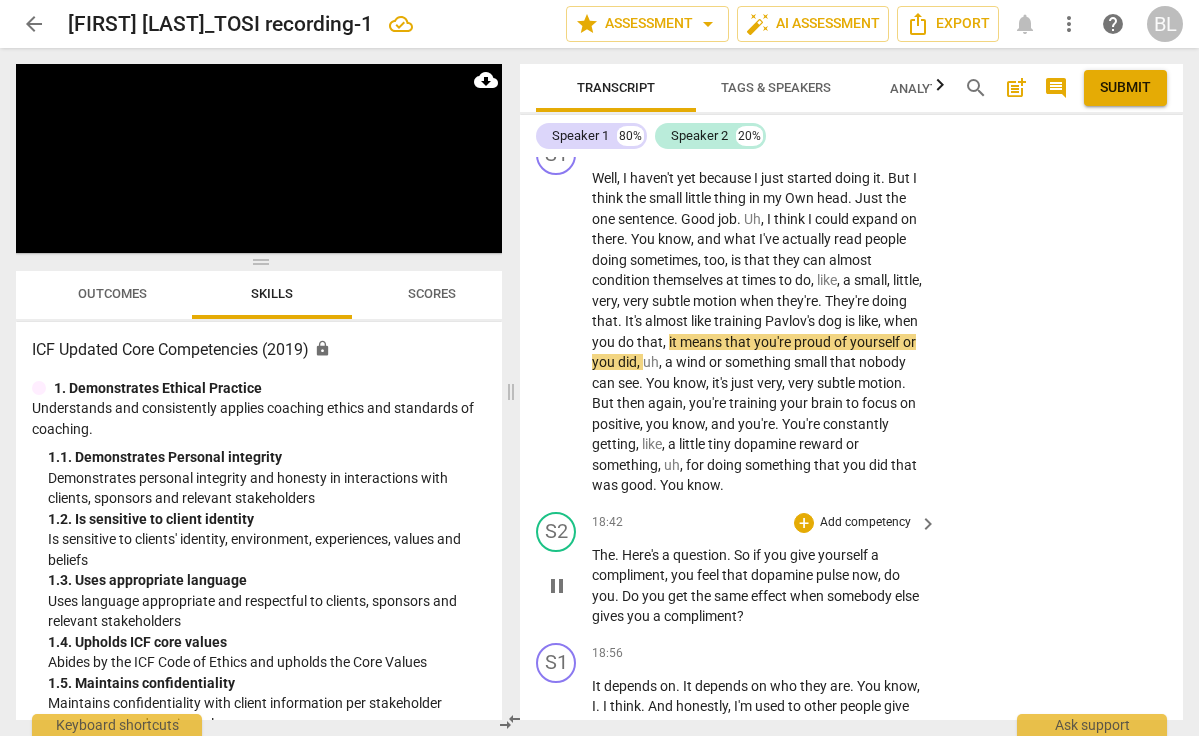 scroll, scrollTop: 9273, scrollLeft: 0, axis: vertical 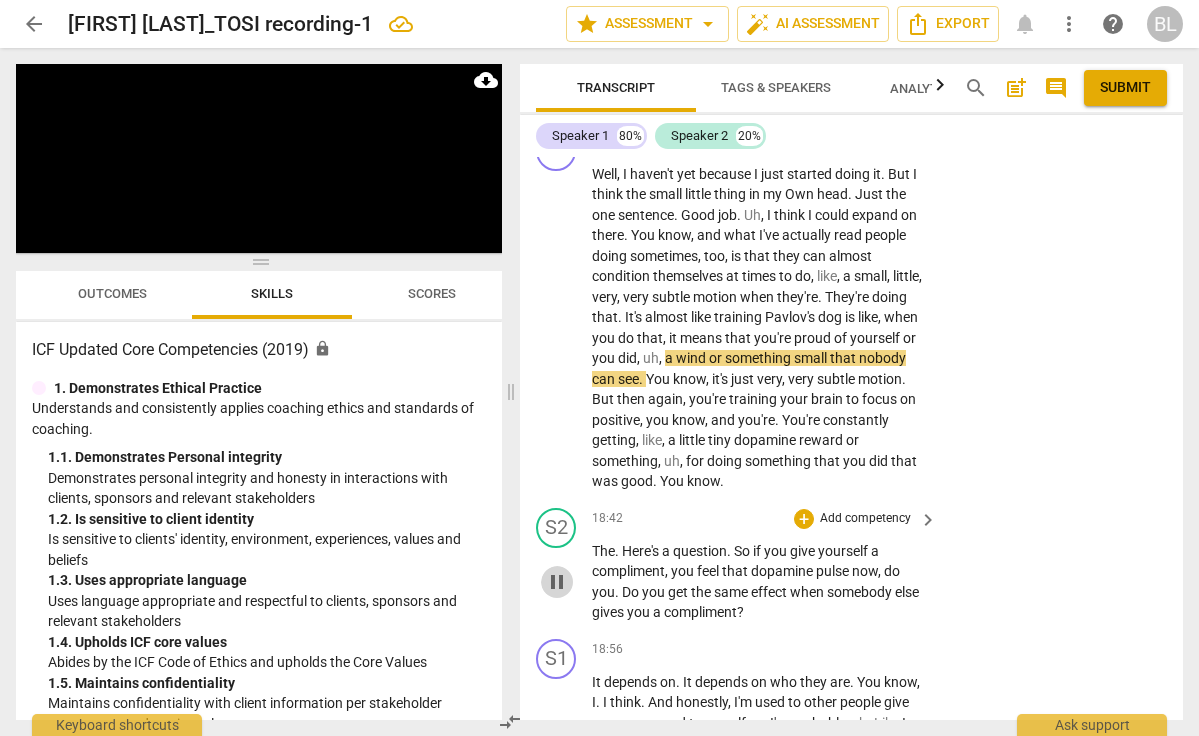 click on "pause" at bounding box center (557, 582) 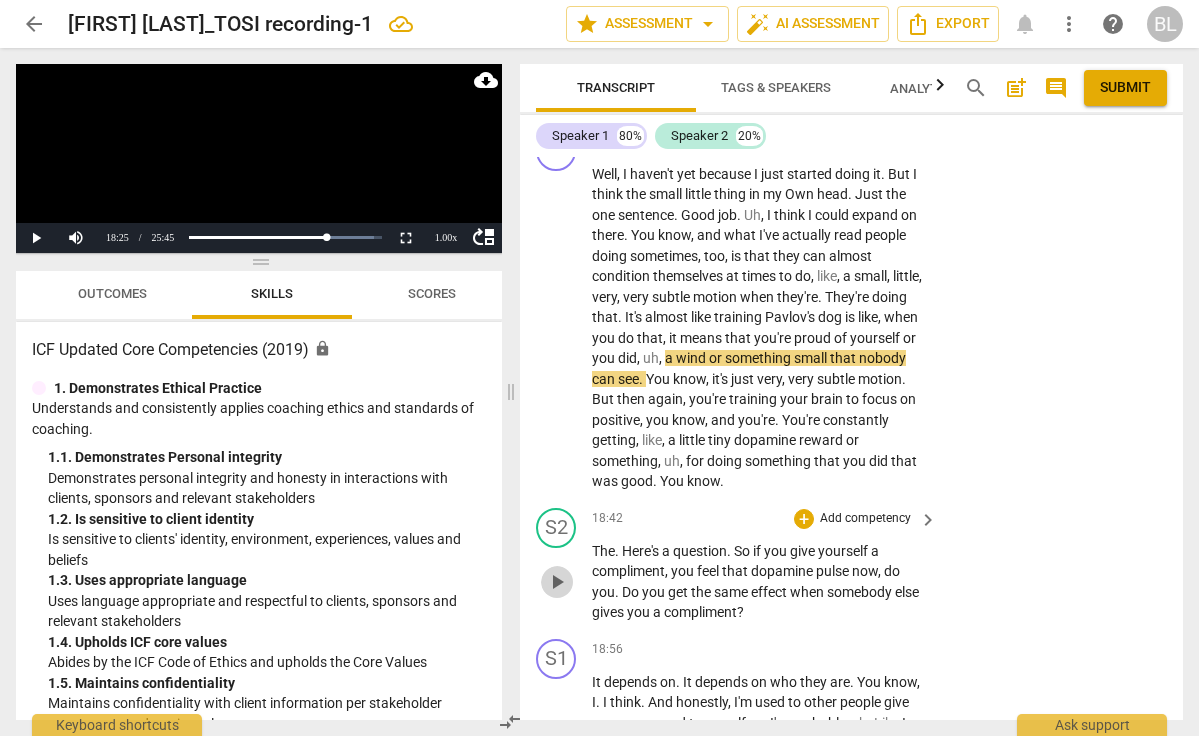 click on "play_arrow" at bounding box center [557, 582] 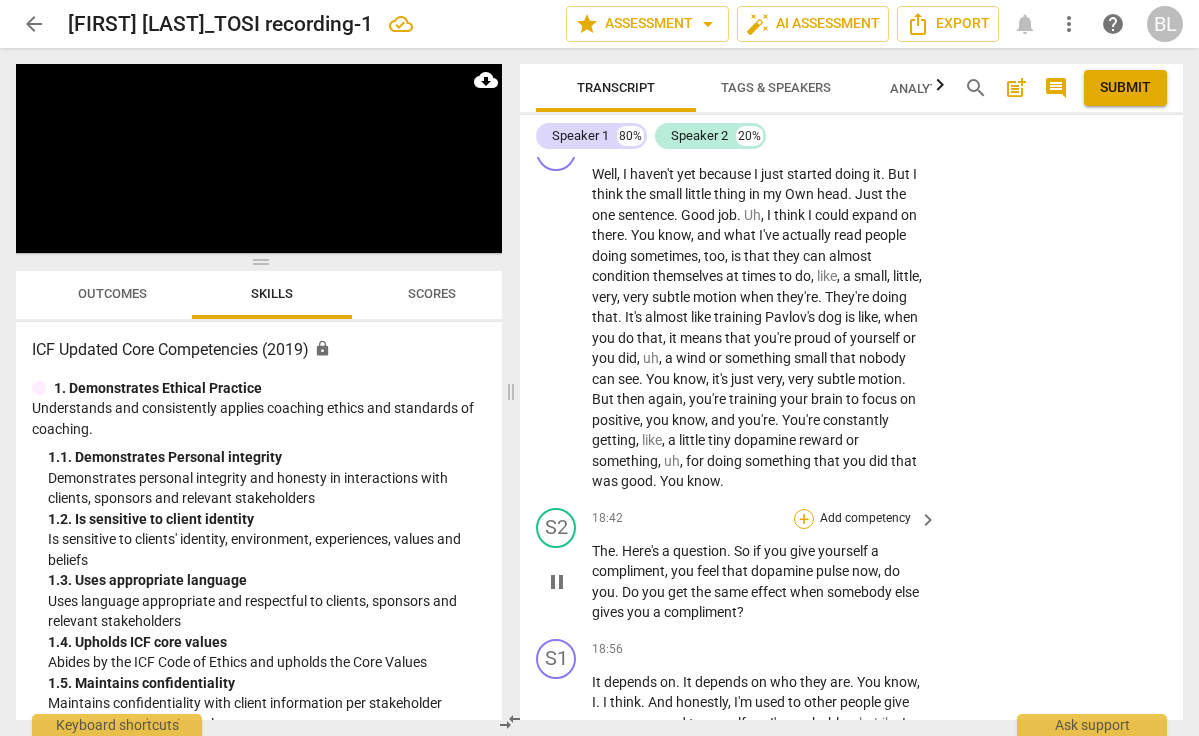 click on "+" at bounding box center [804, 519] 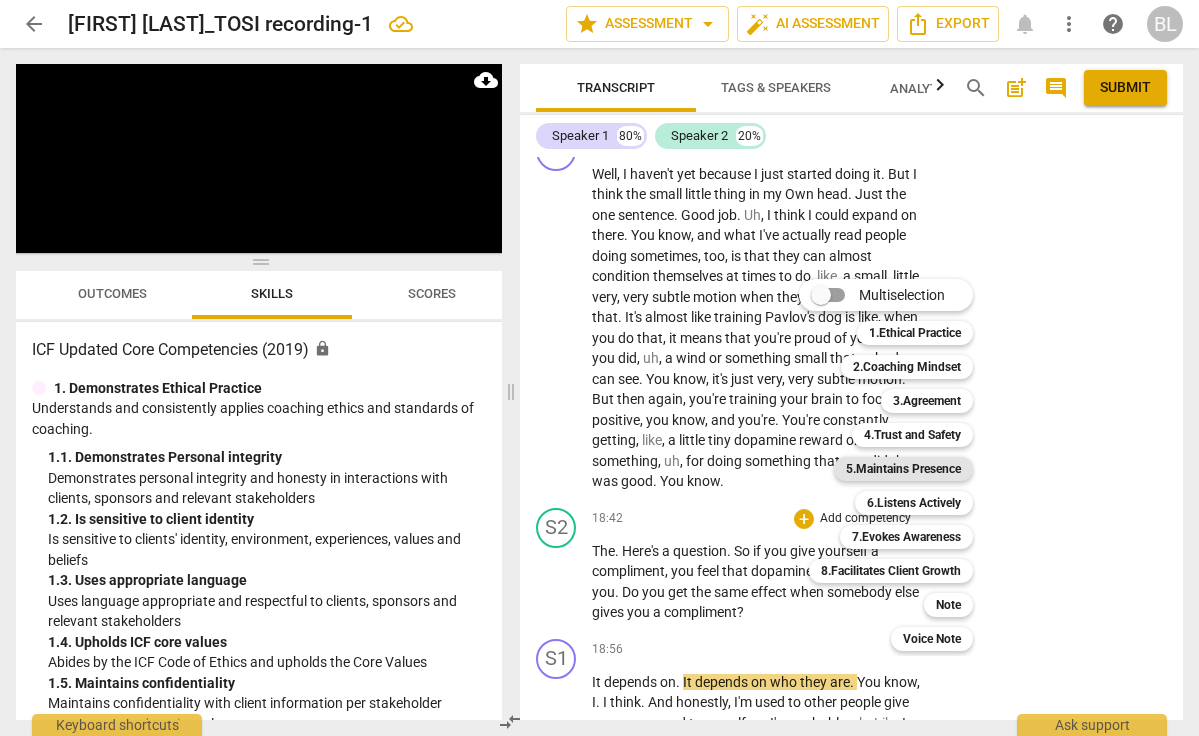 click on "5.Maintains Presence" at bounding box center [903, 469] 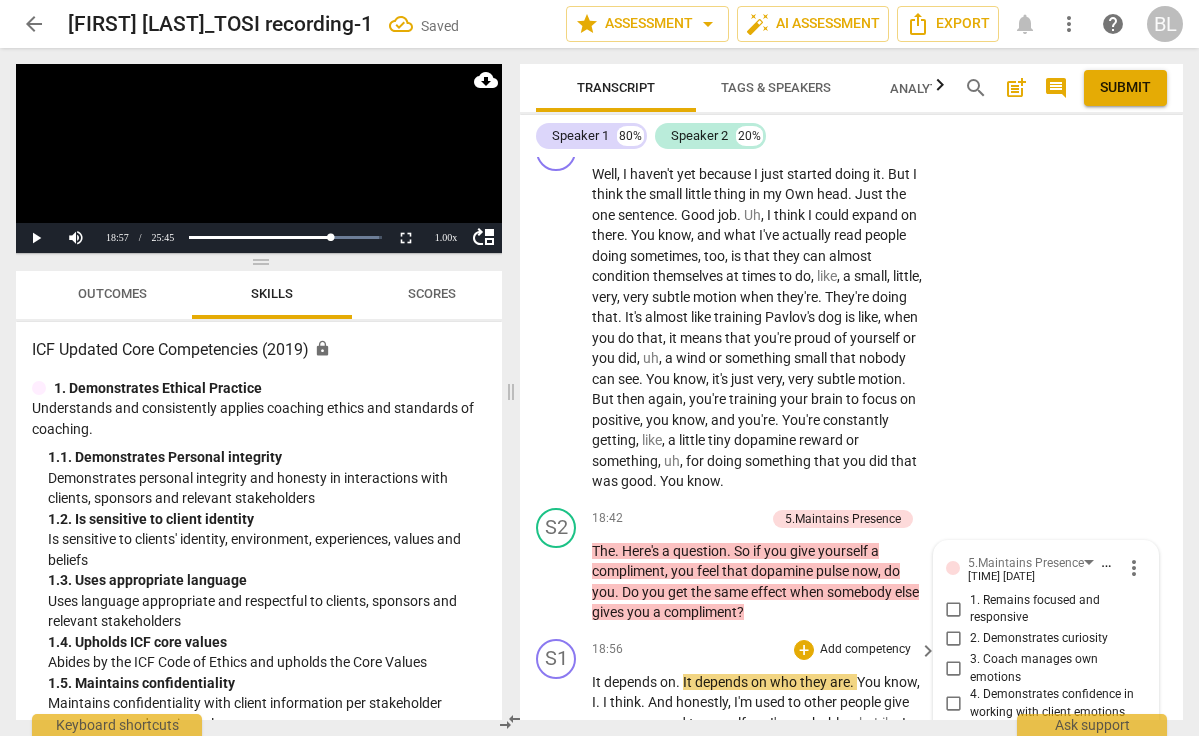 scroll, scrollTop: 9579, scrollLeft: 0, axis: vertical 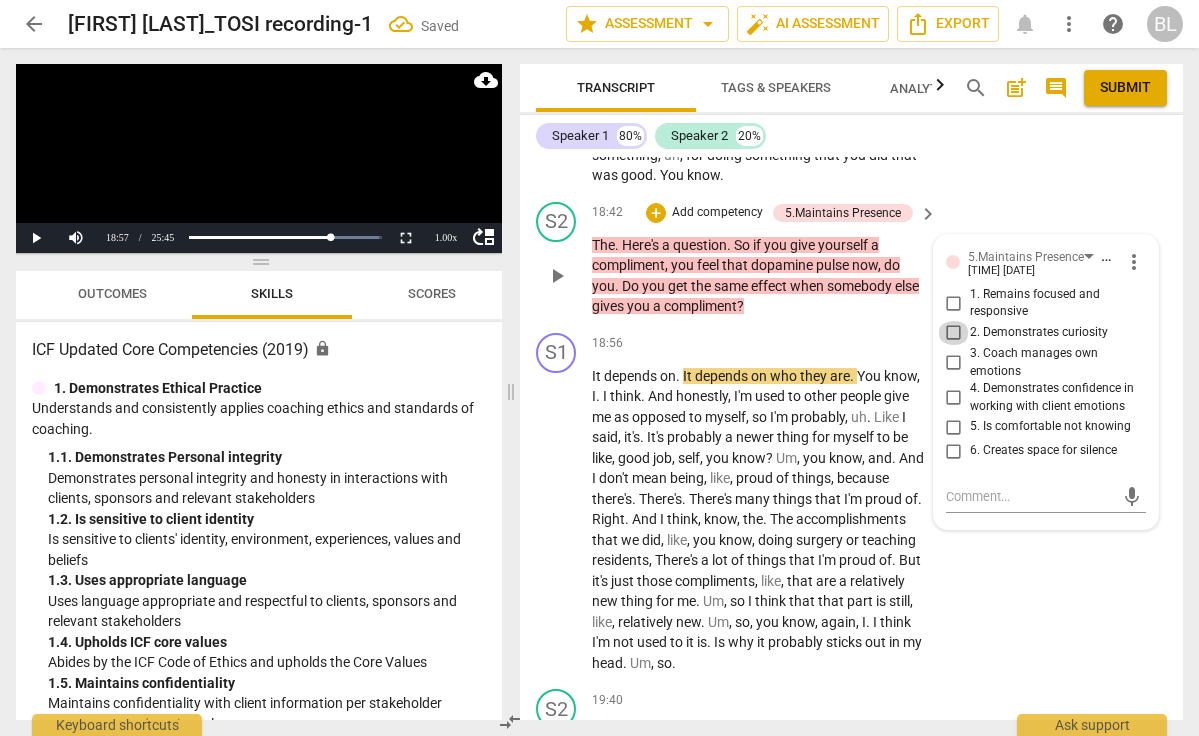 click on "2. Demonstrates curiosity" at bounding box center [954, 333] 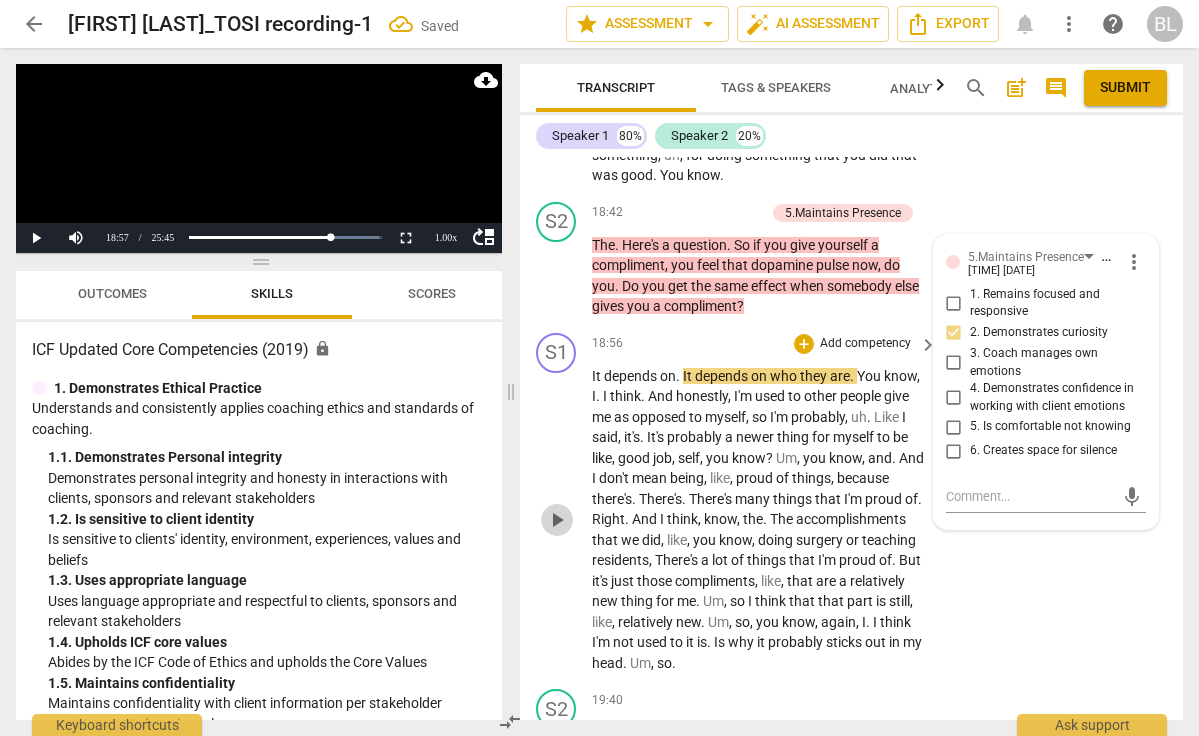 click on "play_arrow" at bounding box center (557, 520) 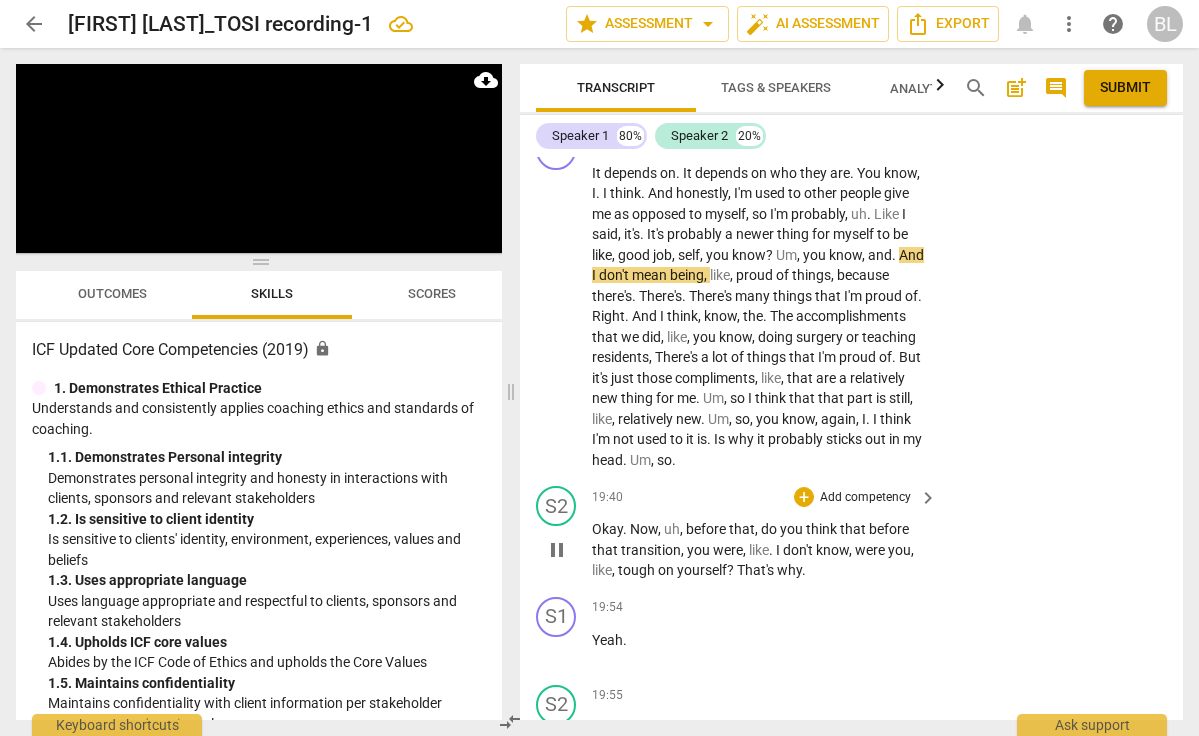 scroll, scrollTop: 9789, scrollLeft: 0, axis: vertical 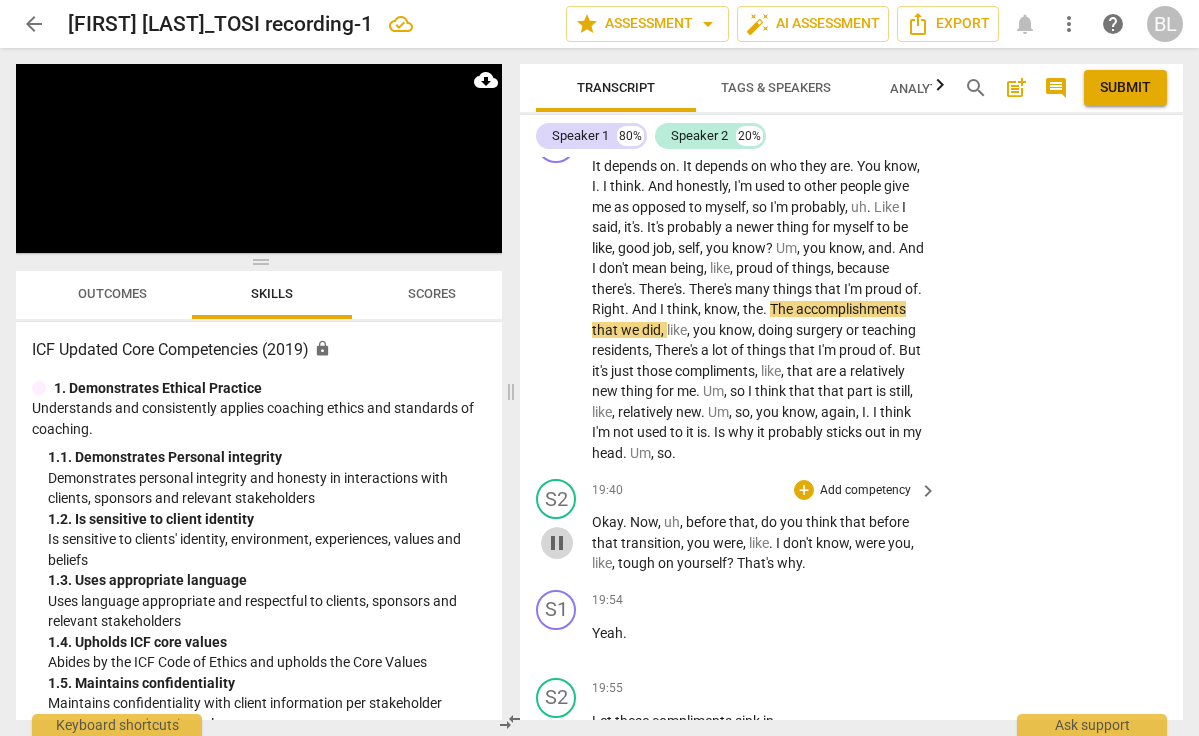 click on "pause" at bounding box center (557, 543) 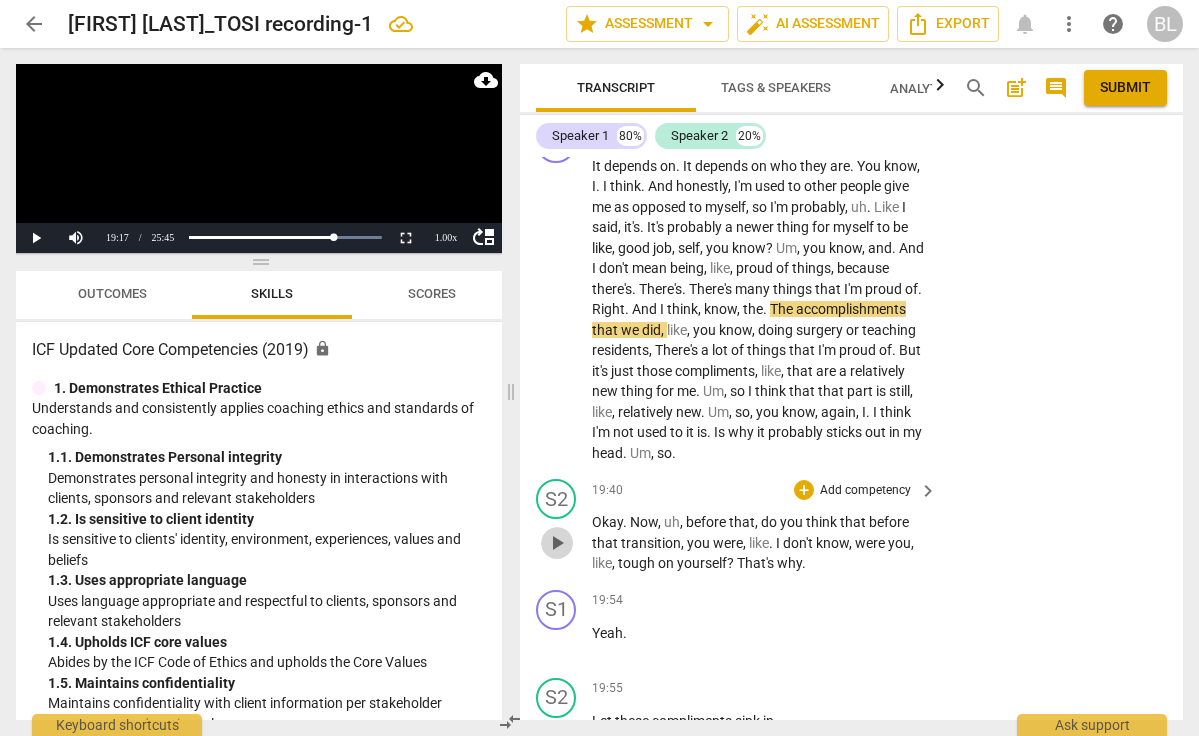 click on "play_arrow" at bounding box center [557, 543] 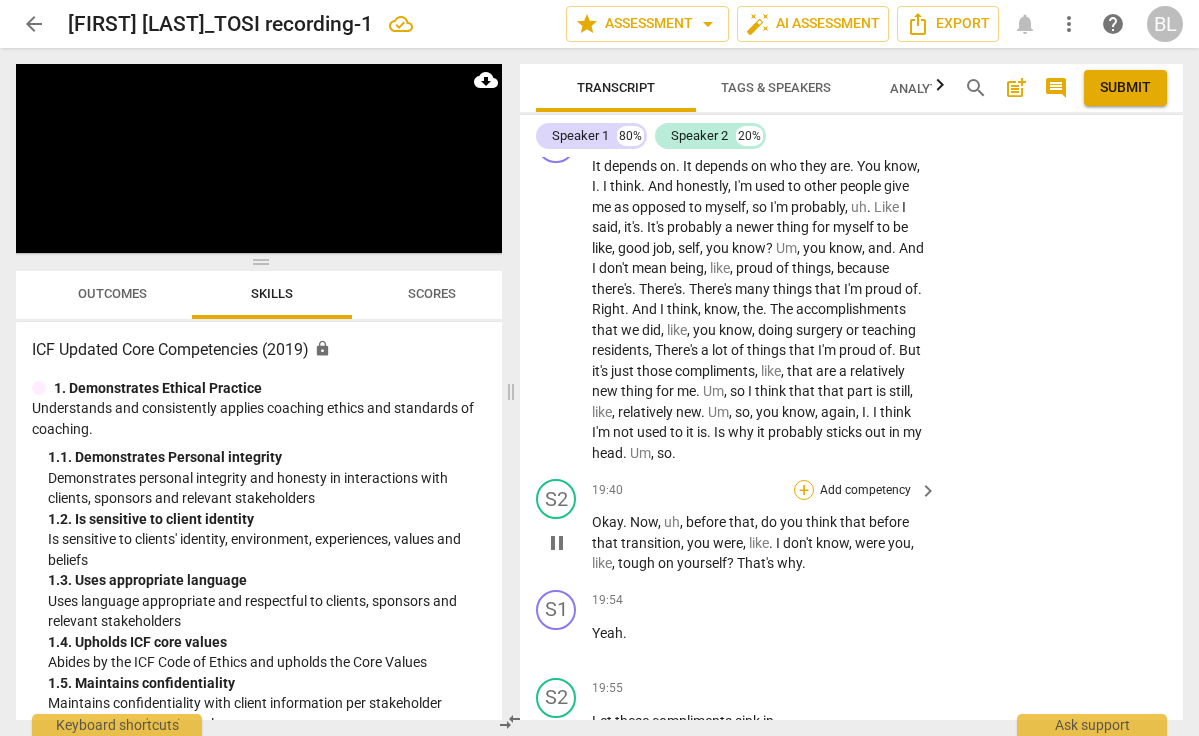 scroll, scrollTop: 10368, scrollLeft: 0, axis: vertical 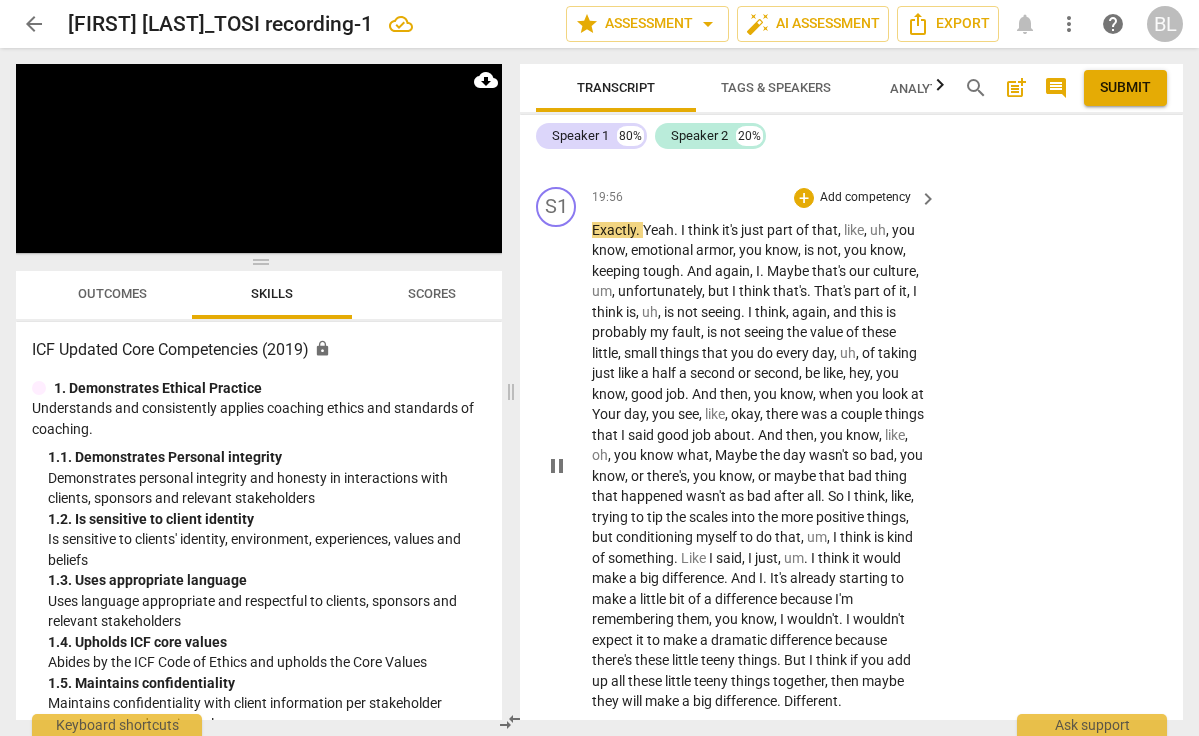 click on "as" at bounding box center [738, 496] 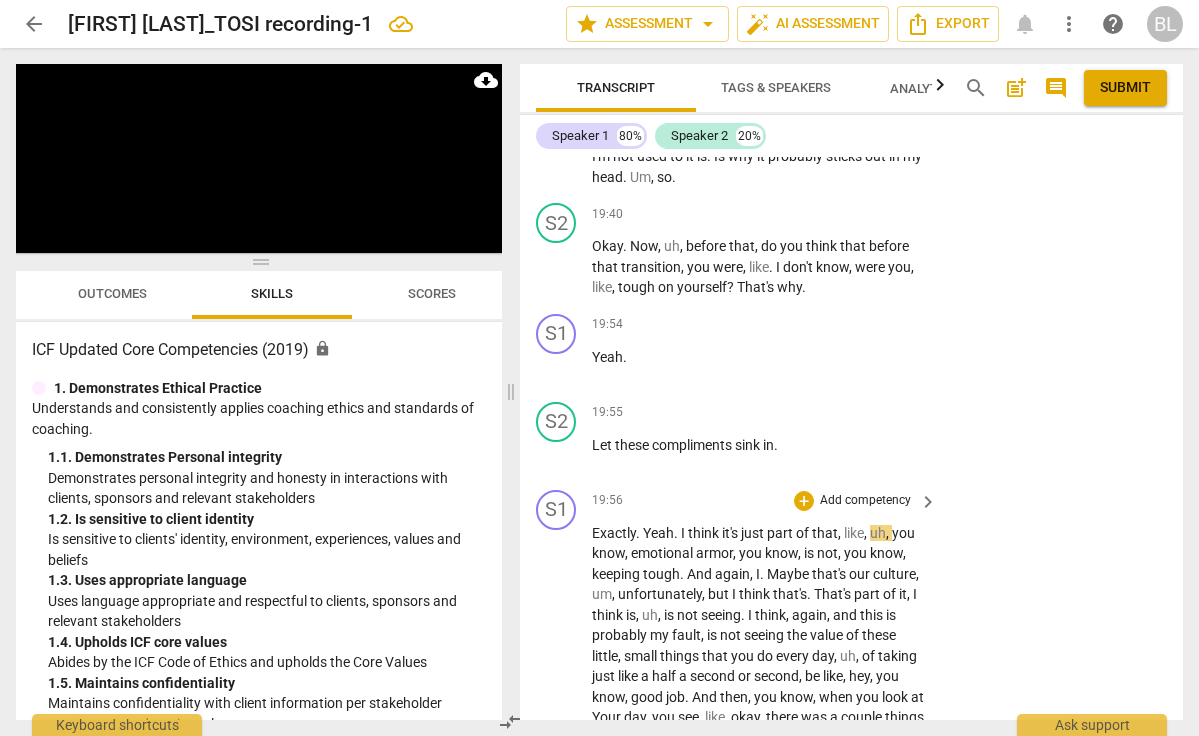 scroll, scrollTop: 9995, scrollLeft: 0, axis: vertical 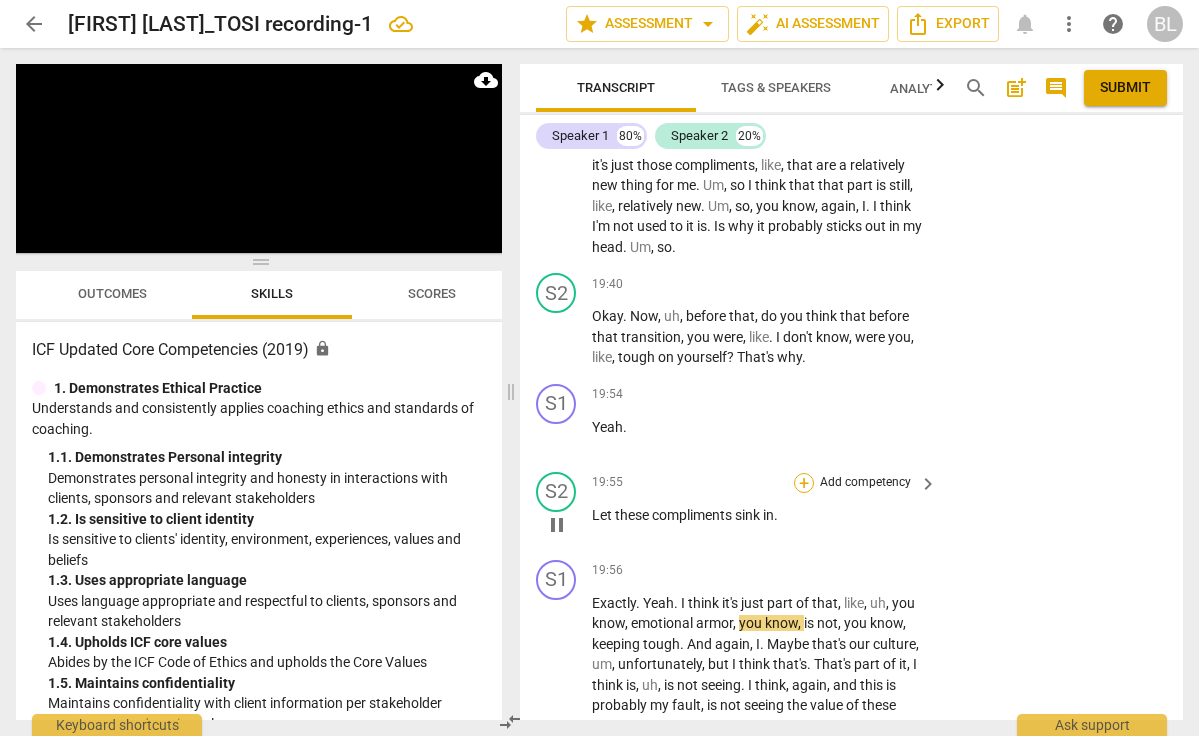 click on "+" at bounding box center [804, 483] 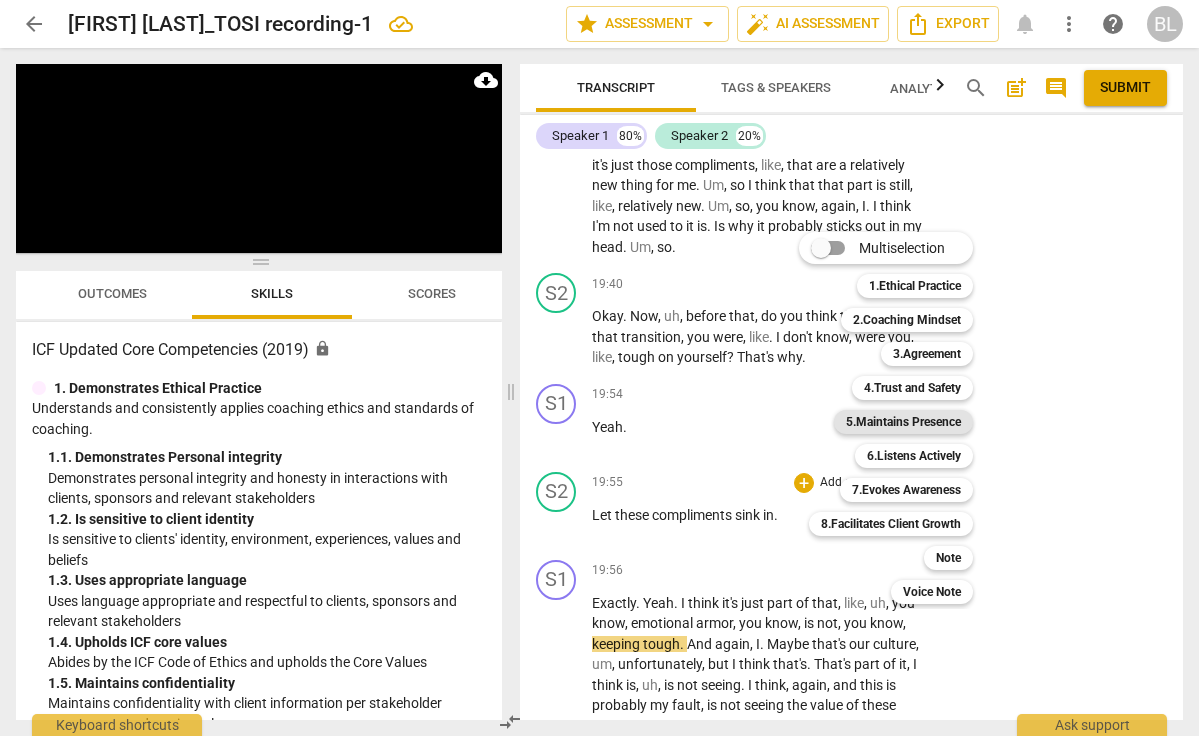 click on "5.Maintains Presence" at bounding box center (903, 422) 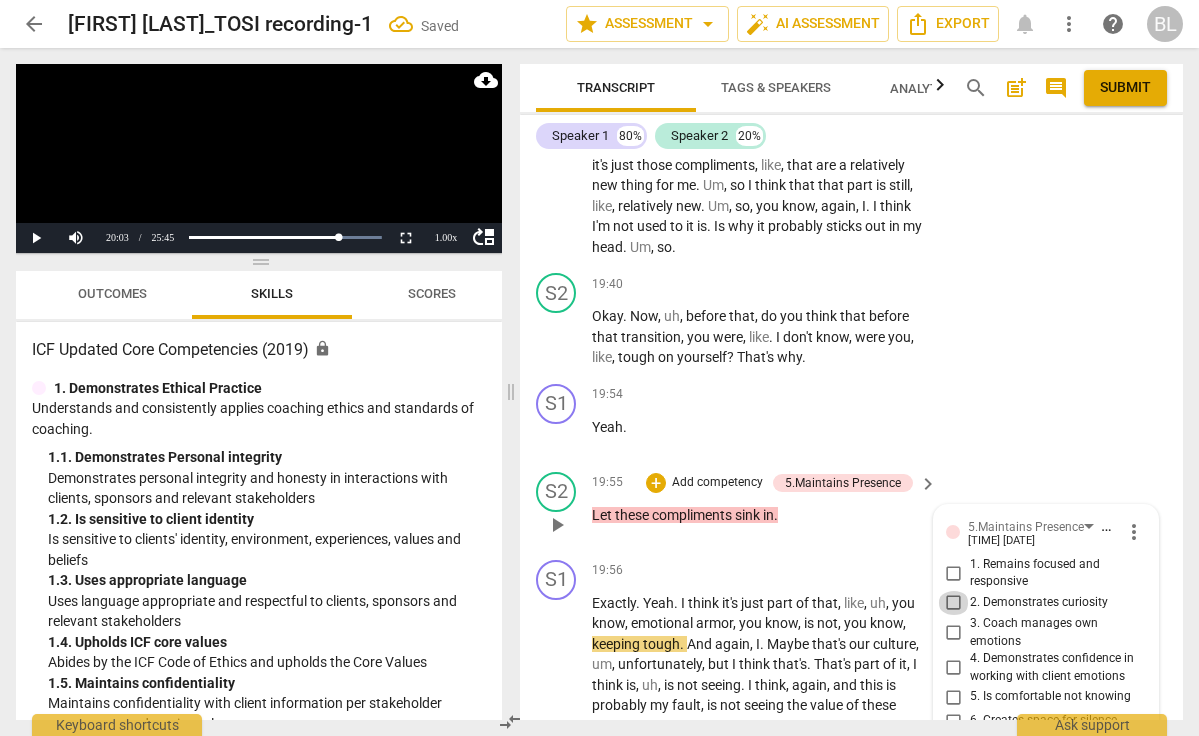 click on "2. Demonstrates curiosity" at bounding box center [954, 603] 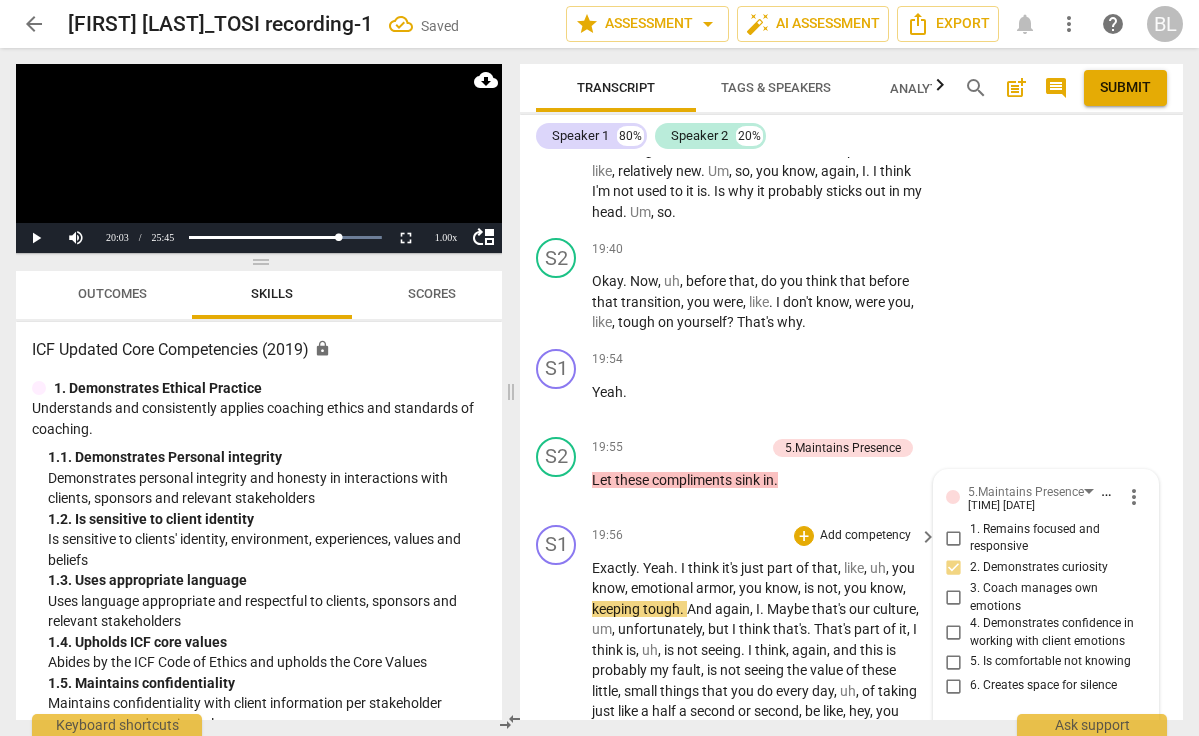 scroll, scrollTop: 10084, scrollLeft: 0, axis: vertical 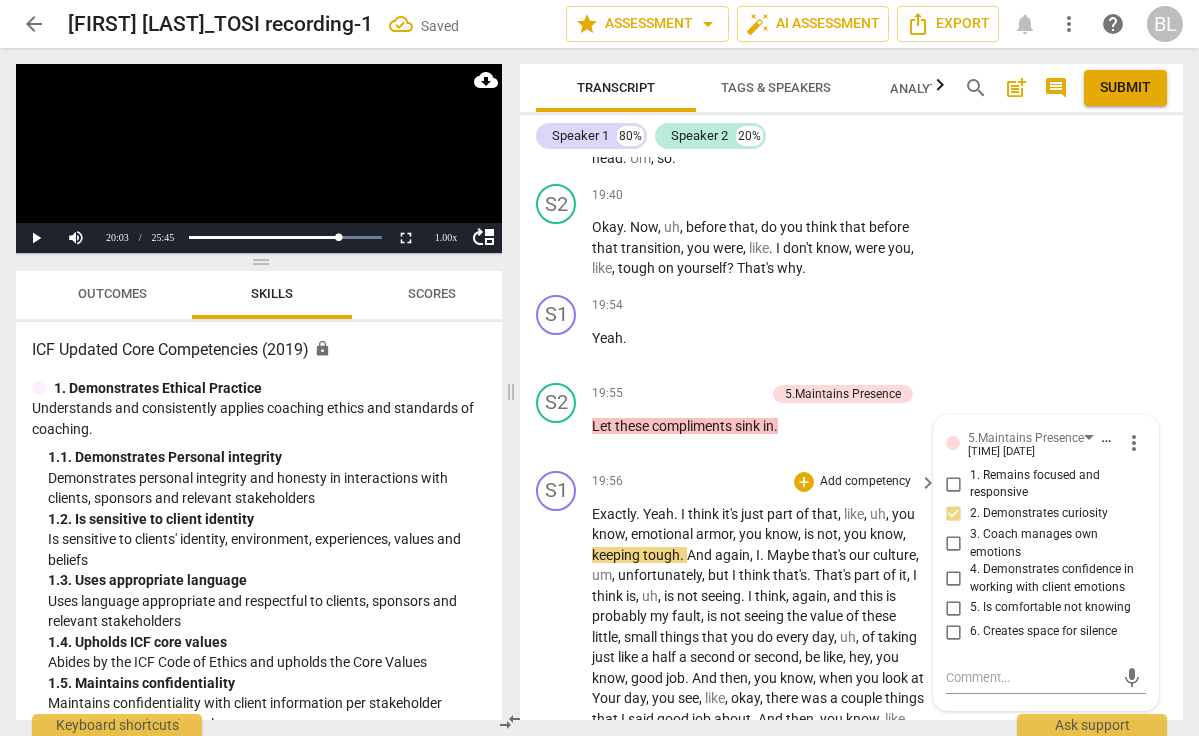 click on "play_arrow" at bounding box center (557, 750) 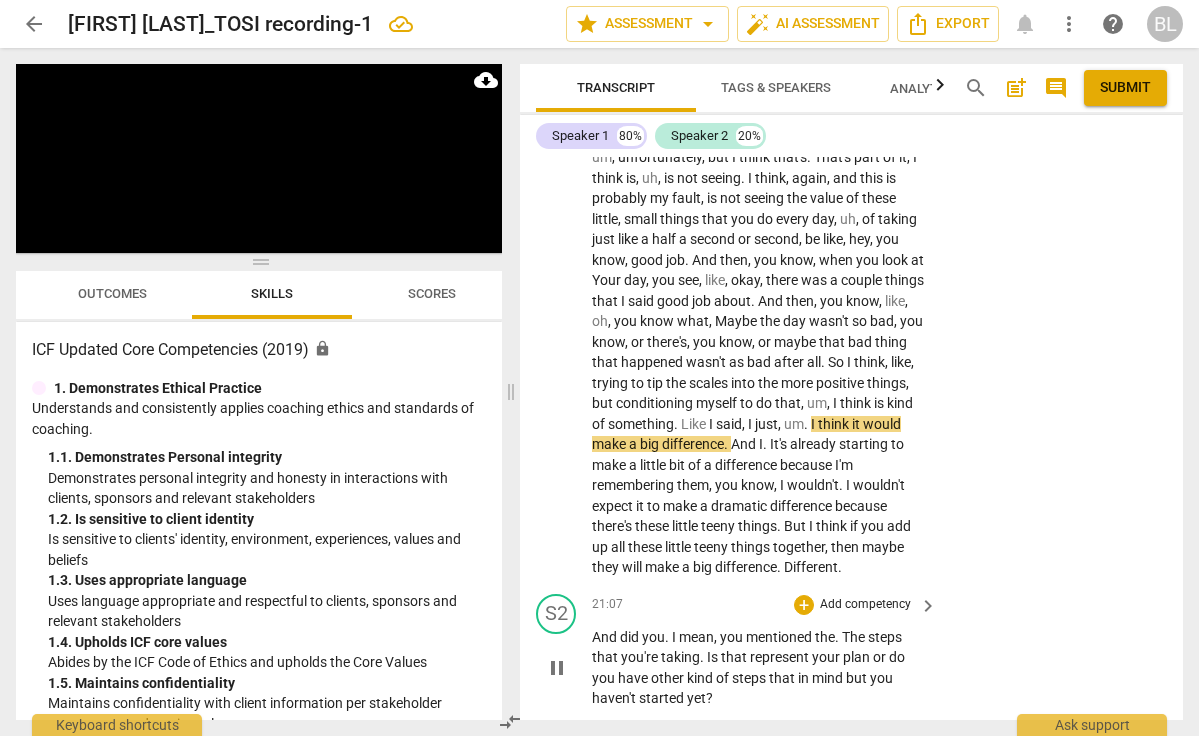 scroll, scrollTop: 10499, scrollLeft: 0, axis: vertical 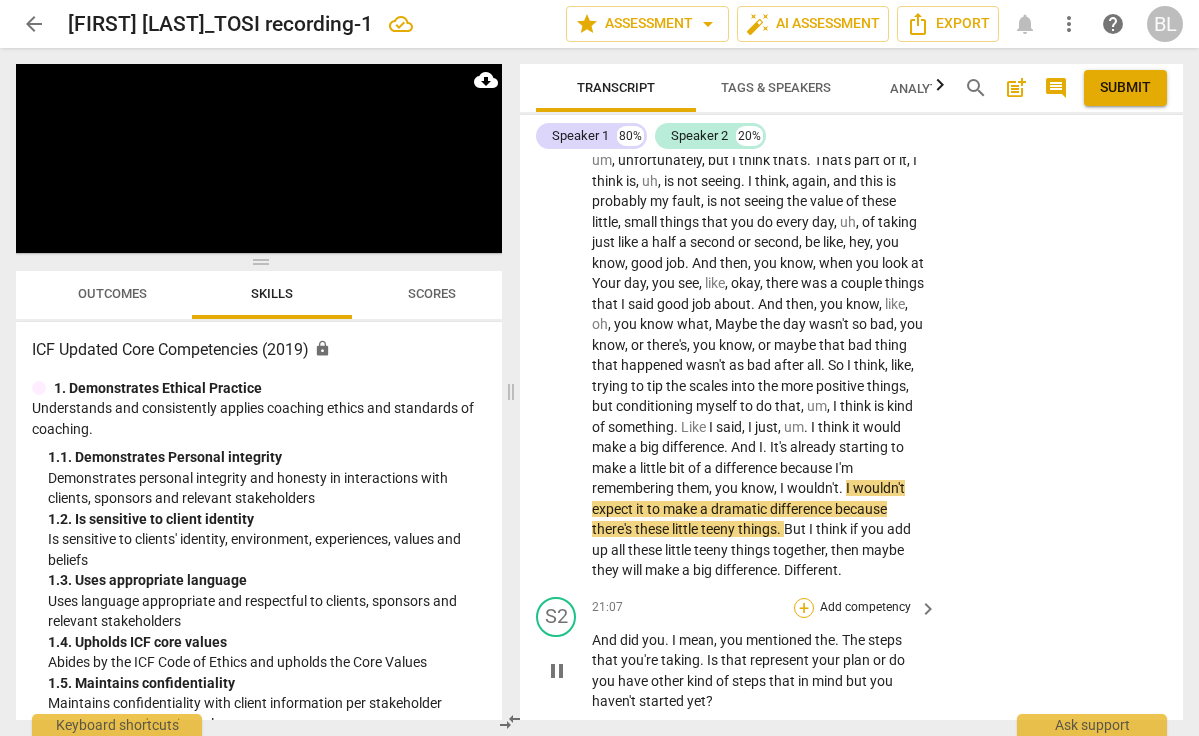 click on "+" at bounding box center (804, 608) 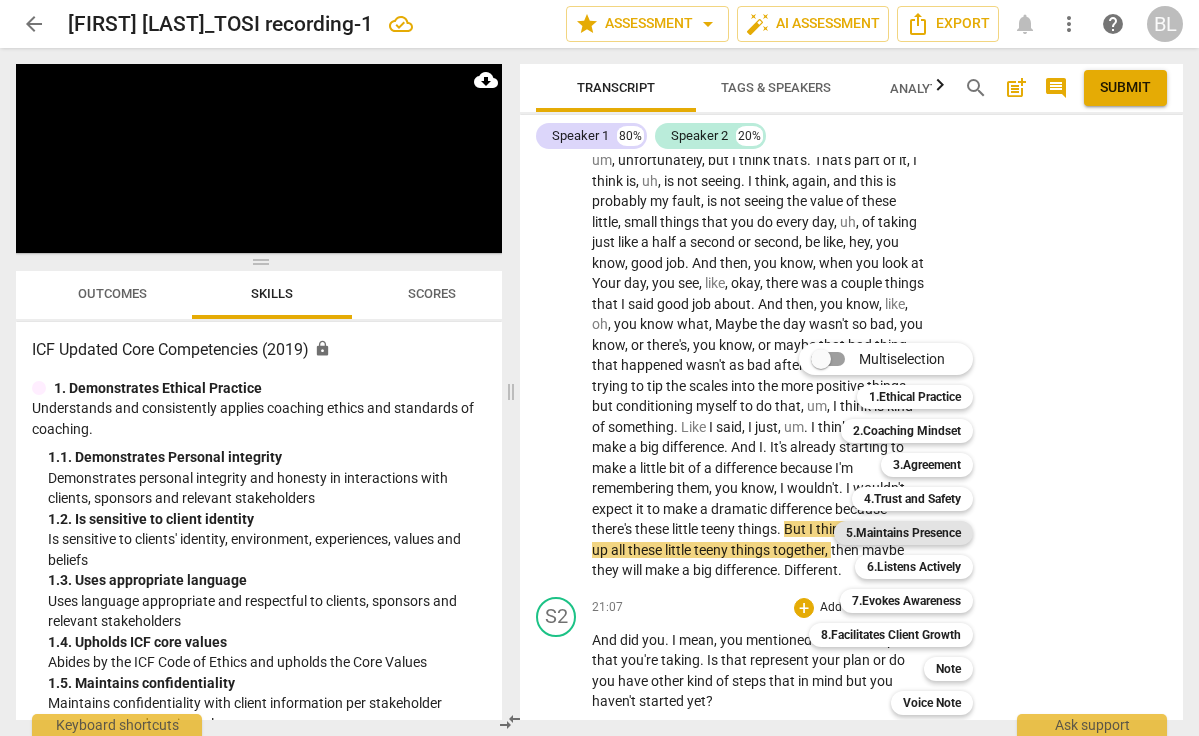 click on "5.Maintains Presence" at bounding box center [903, 533] 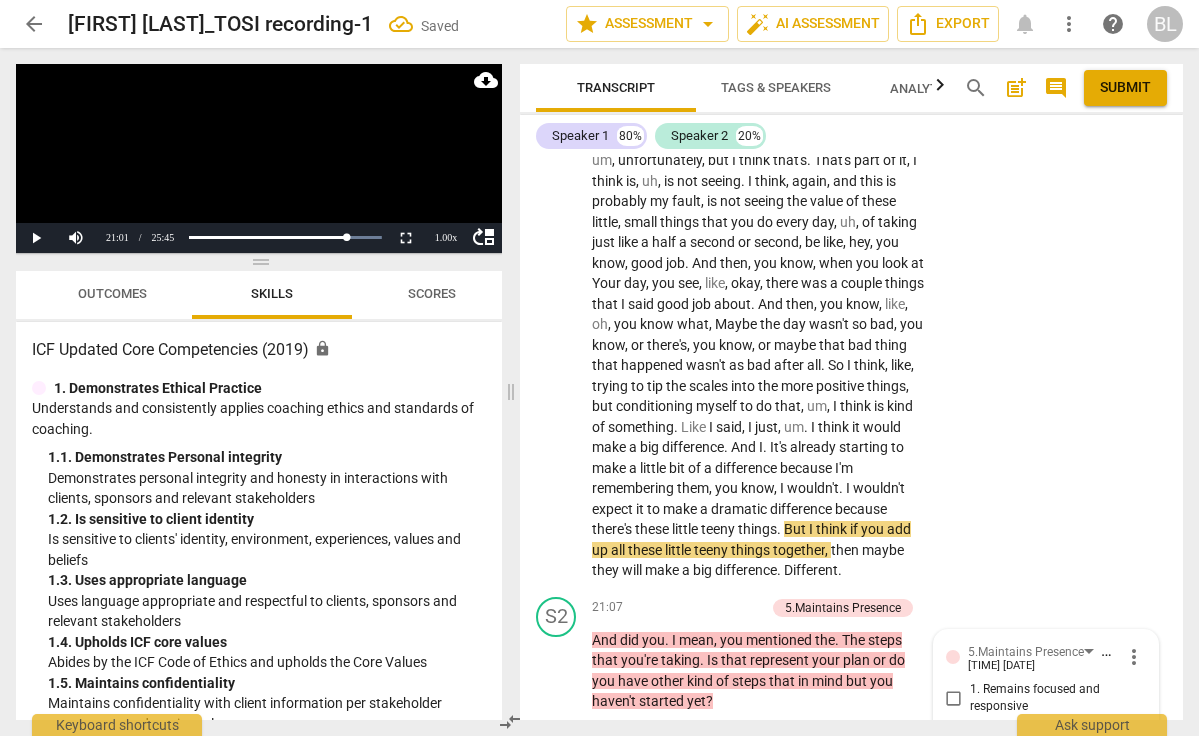 scroll, scrollTop: 10871, scrollLeft: 0, axis: vertical 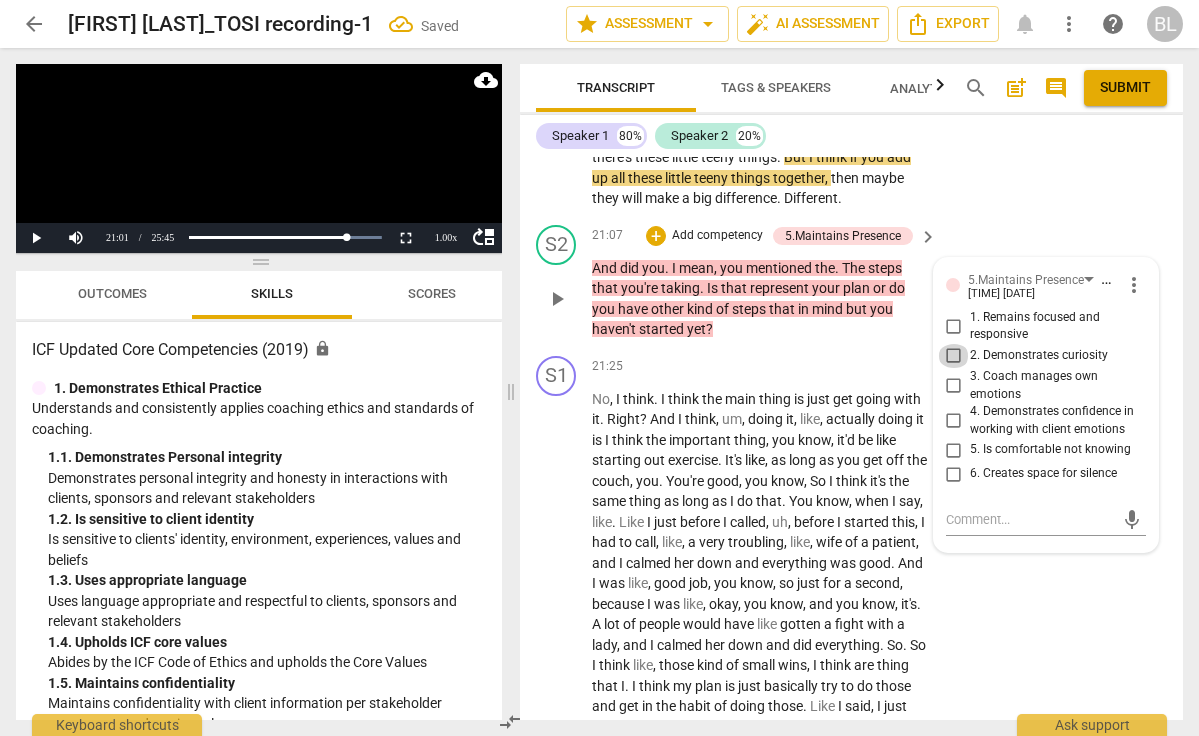 click on "2. Demonstrates curiosity" at bounding box center [954, 356] 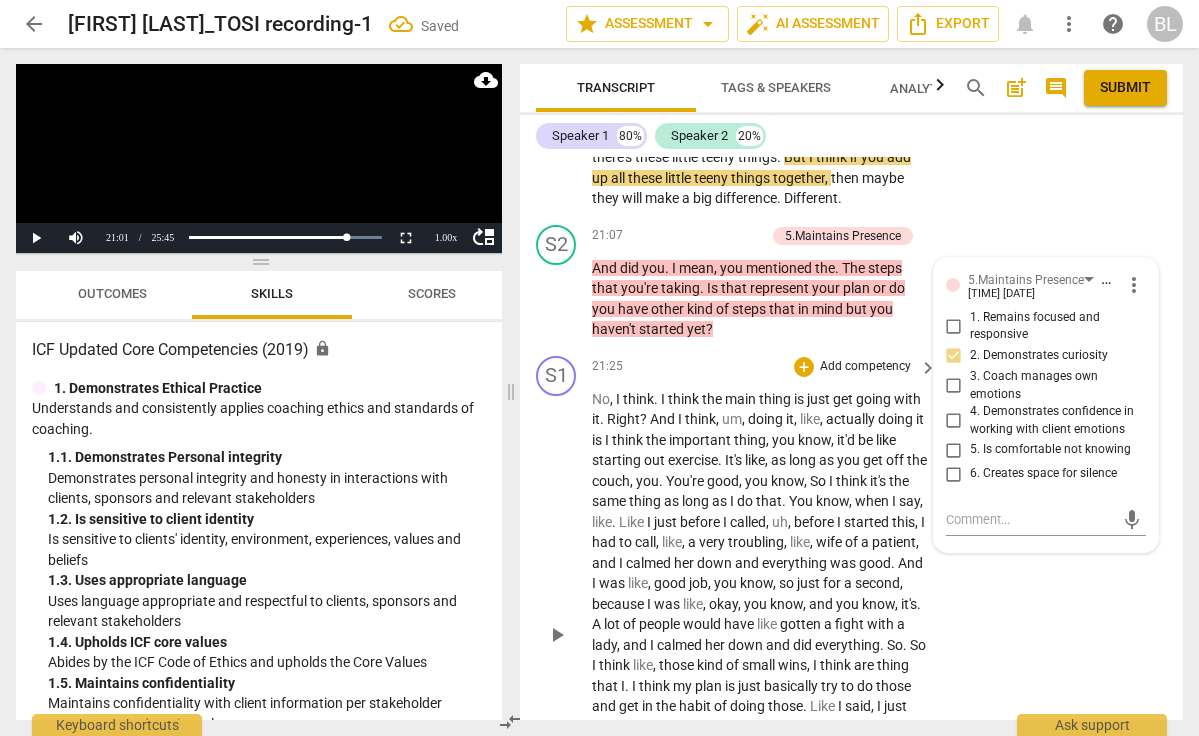 click on "play_arrow" at bounding box center [557, 635] 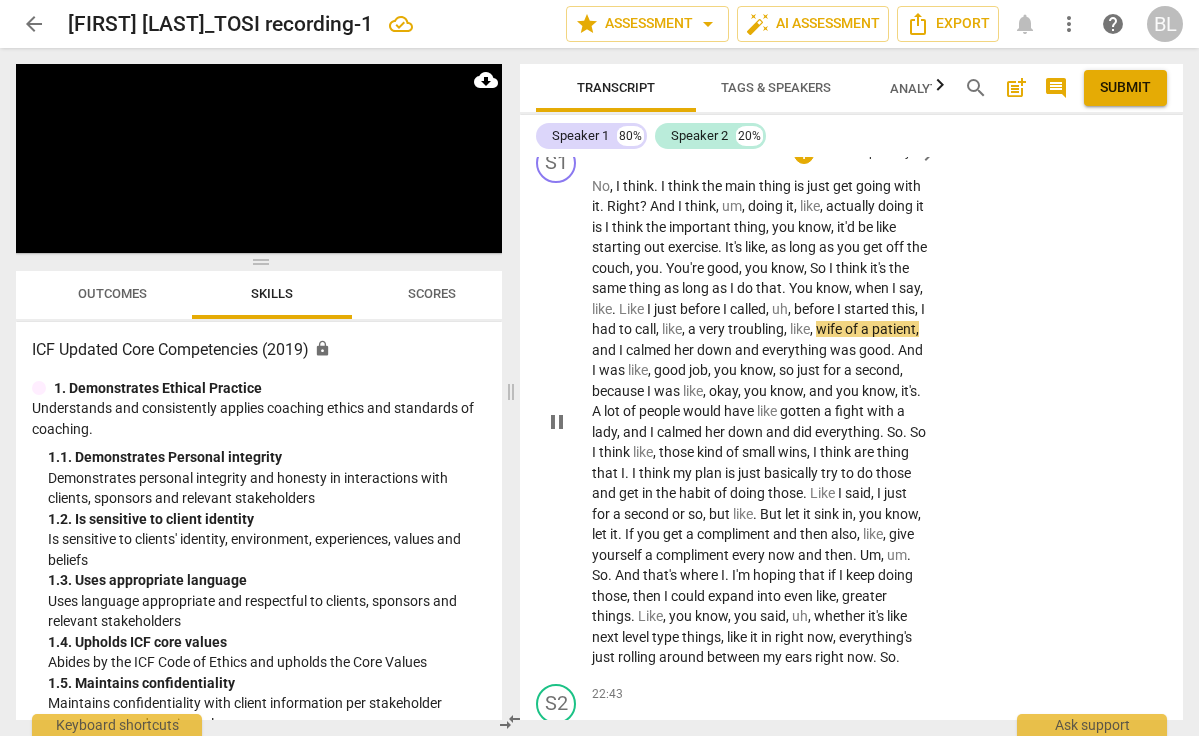 scroll, scrollTop: 11088, scrollLeft: 0, axis: vertical 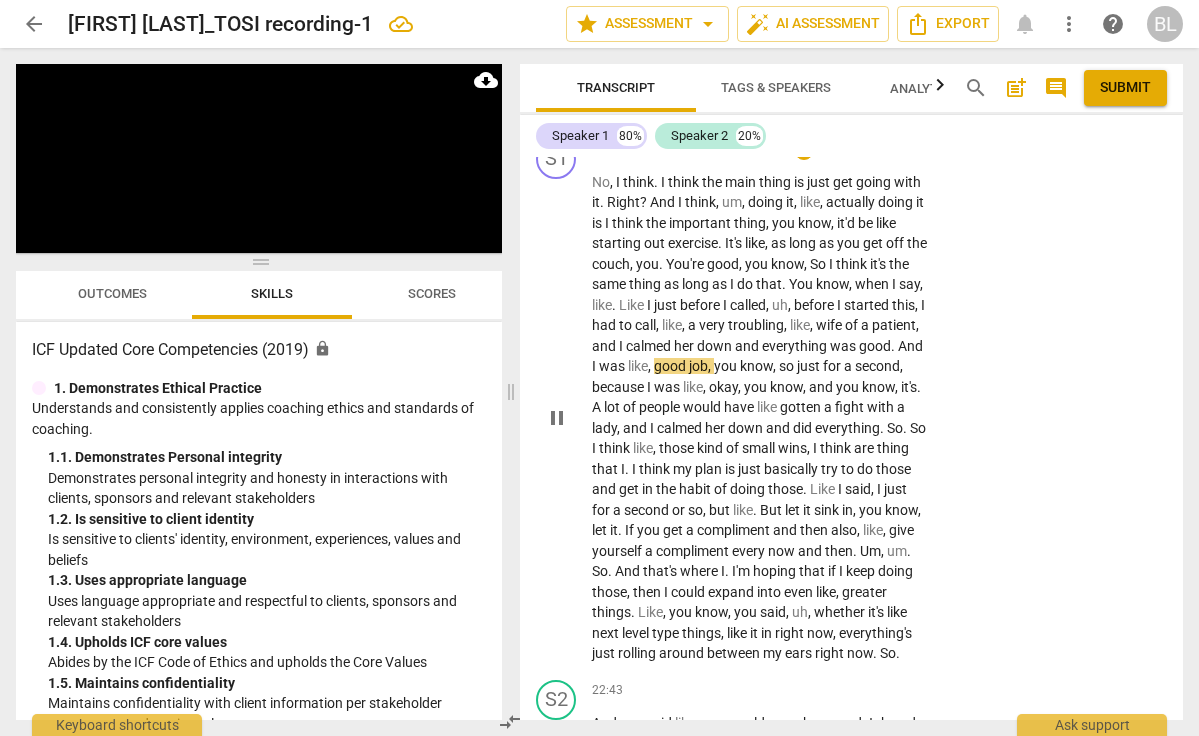 click on "pause" at bounding box center (557, 418) 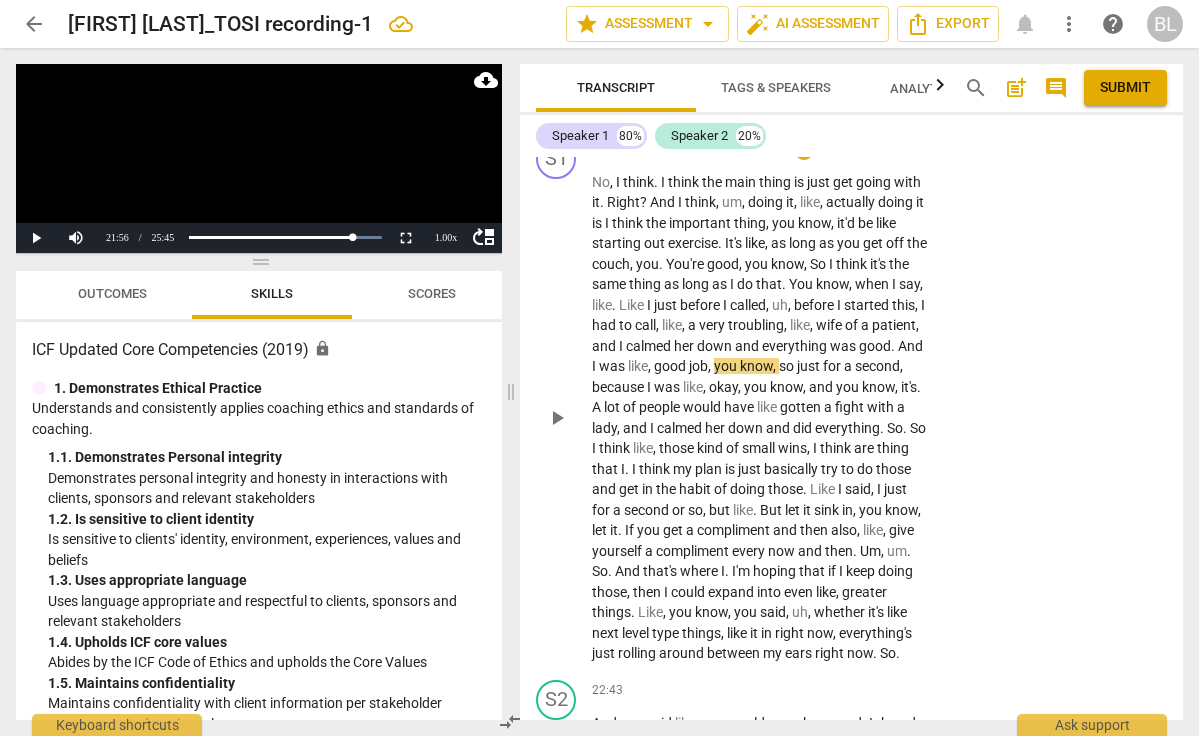 scroll, scrollTop: 0, scrollLeft: 0, axis: both 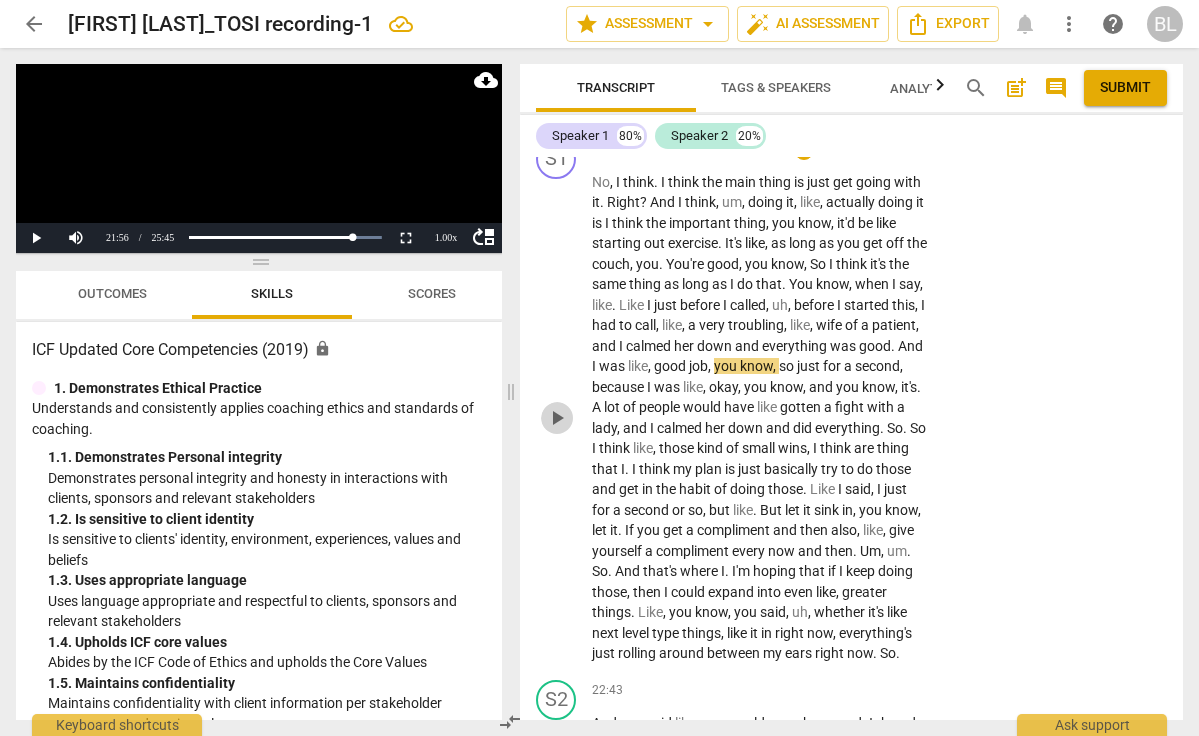 click on "play_arrow" at bounding box center [557, 418] 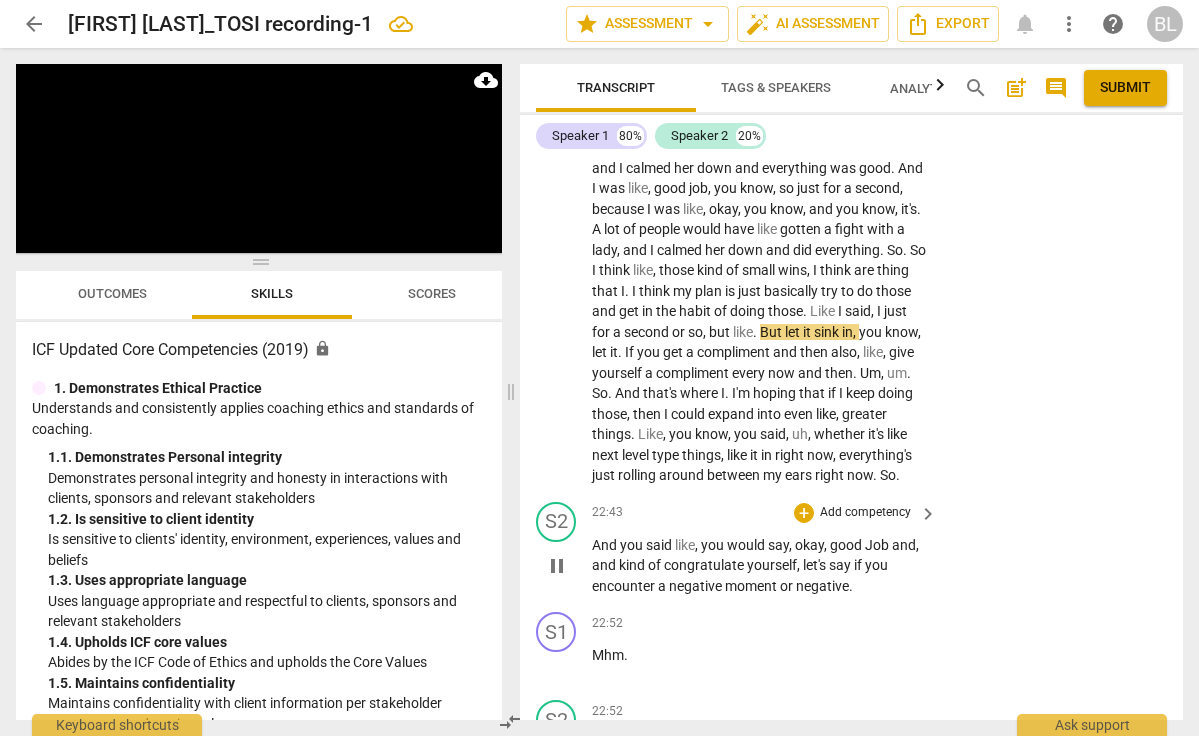 scroll, scrollTop: 11268, scrollLeft: 0, axis: vertical 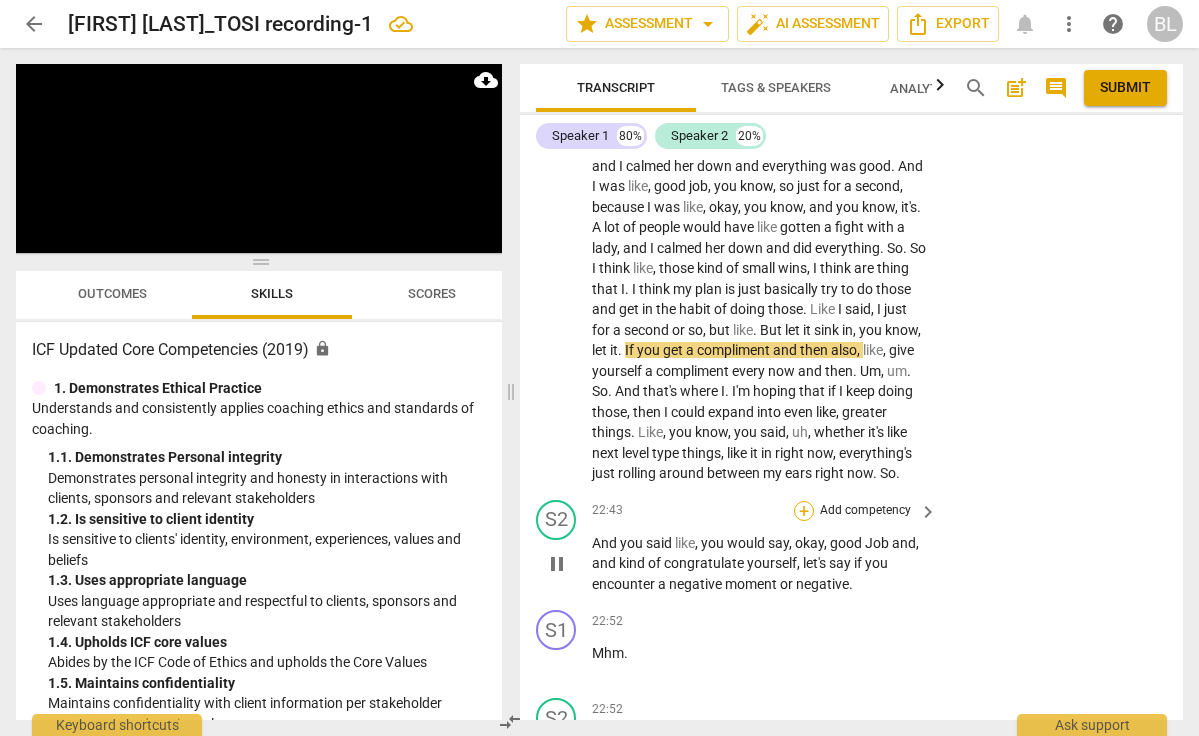 click on "+" at bounding box center [804, 511] 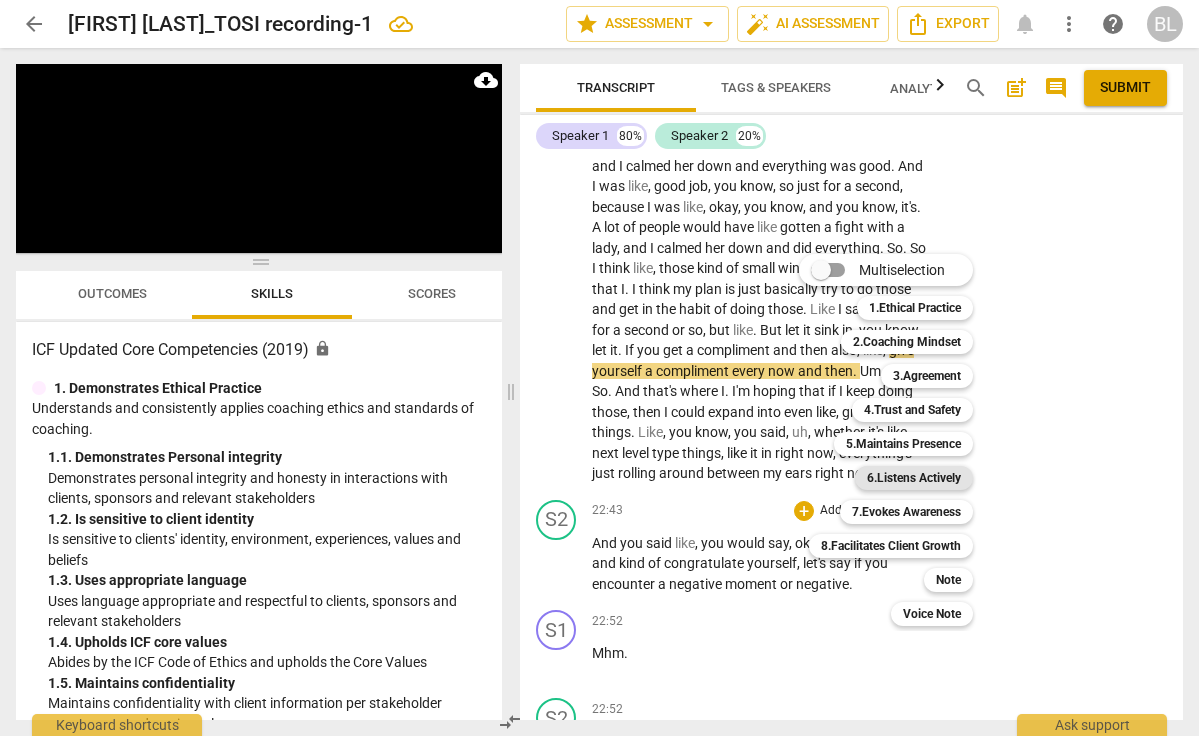 click on "6.Listens Actively" at bounding box center (914, 478) 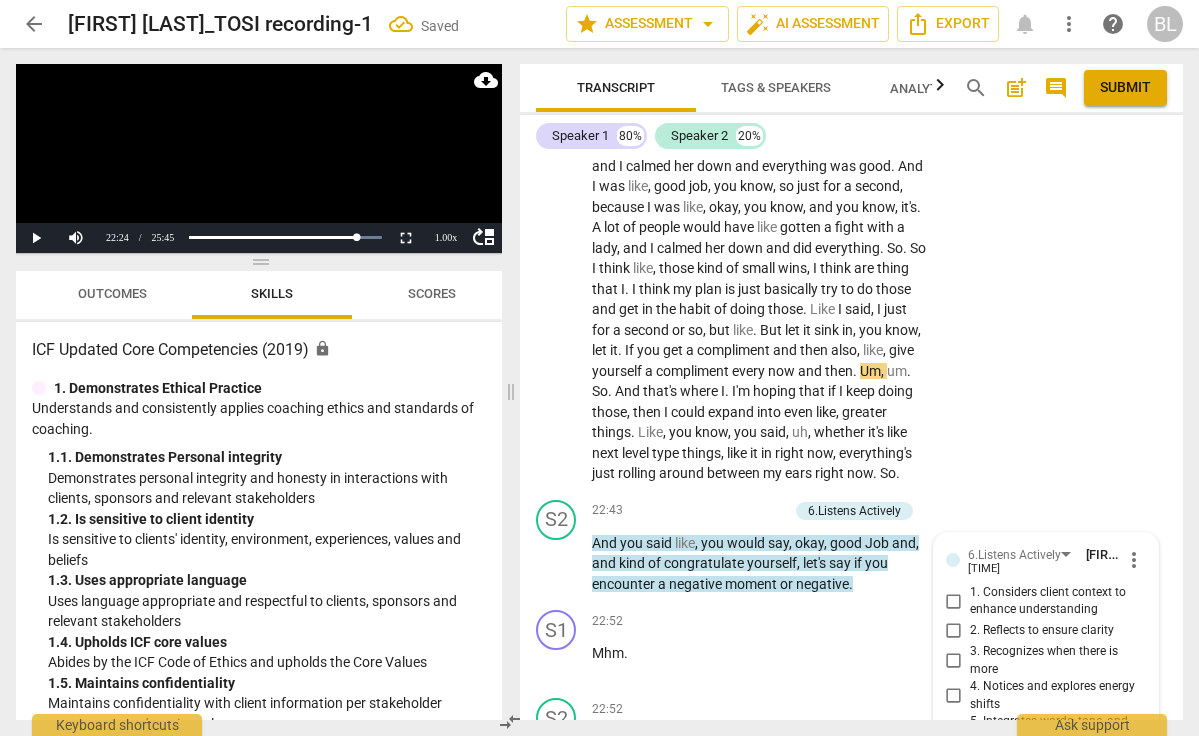 scroll, scrollTop: 11559, scrollLeft: 0, axis: vertical 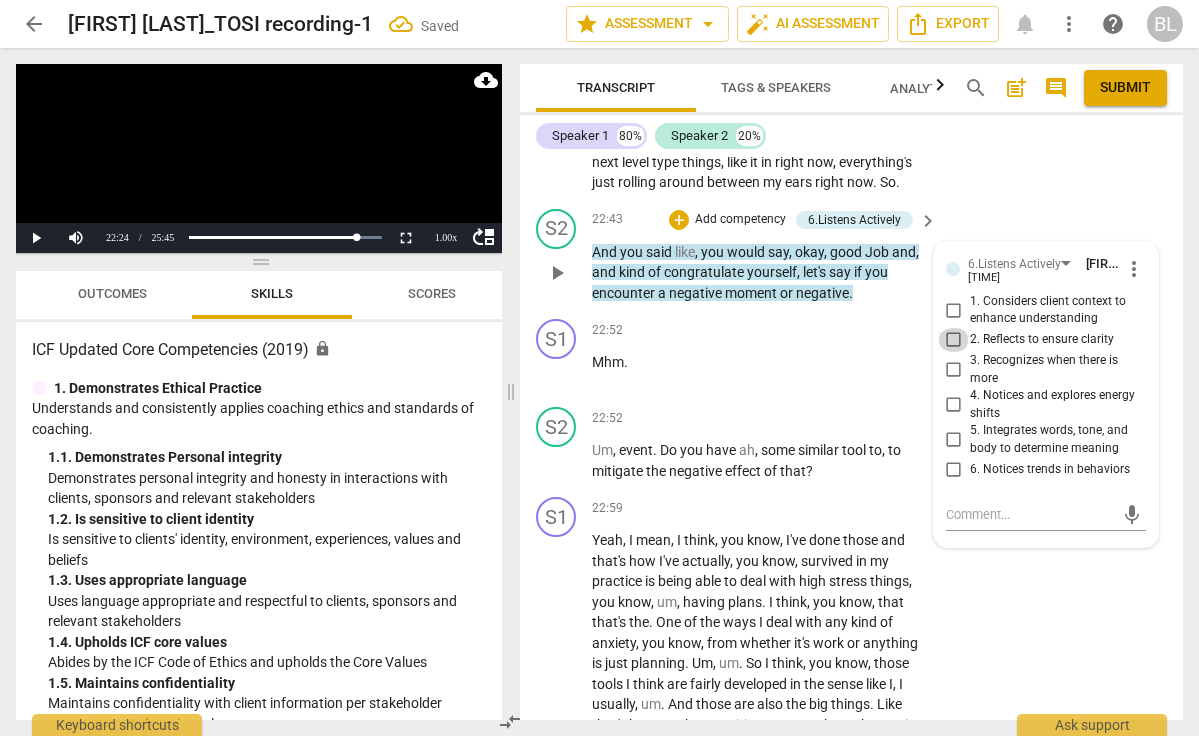 click on "2. Reflects to ensure clarity" at bounding box center [954, 340] 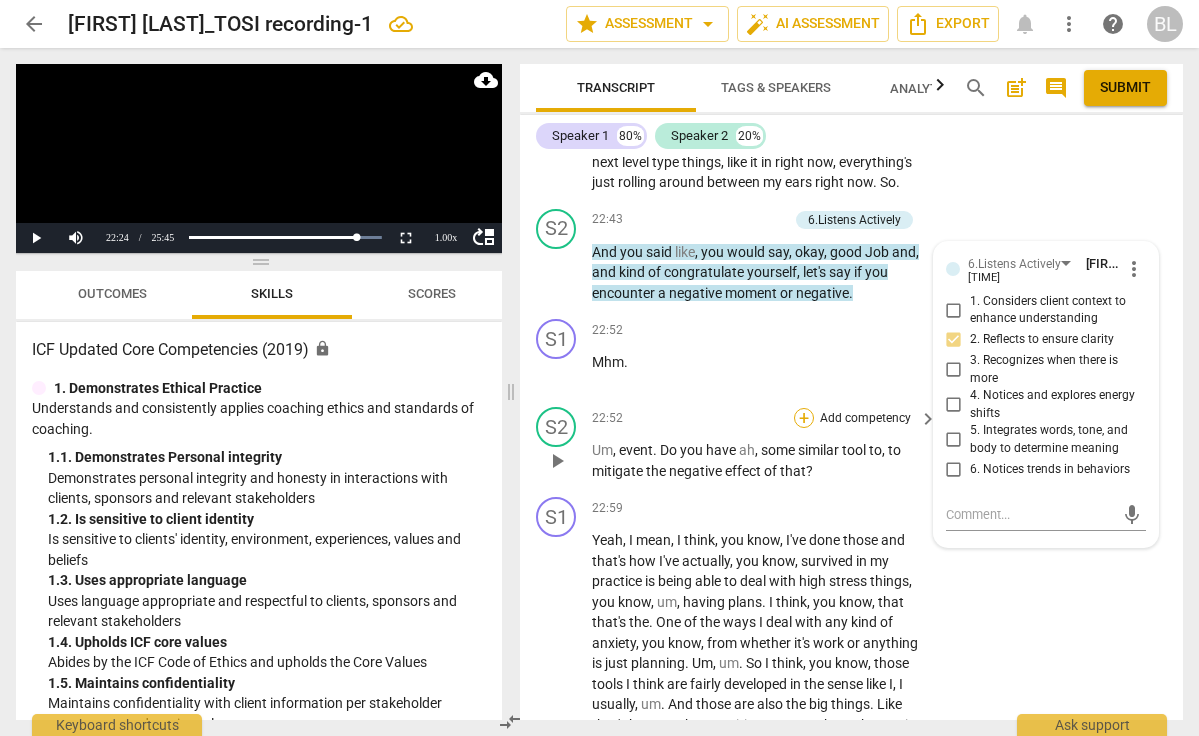 click on "+" at bounding box center (804, 418) 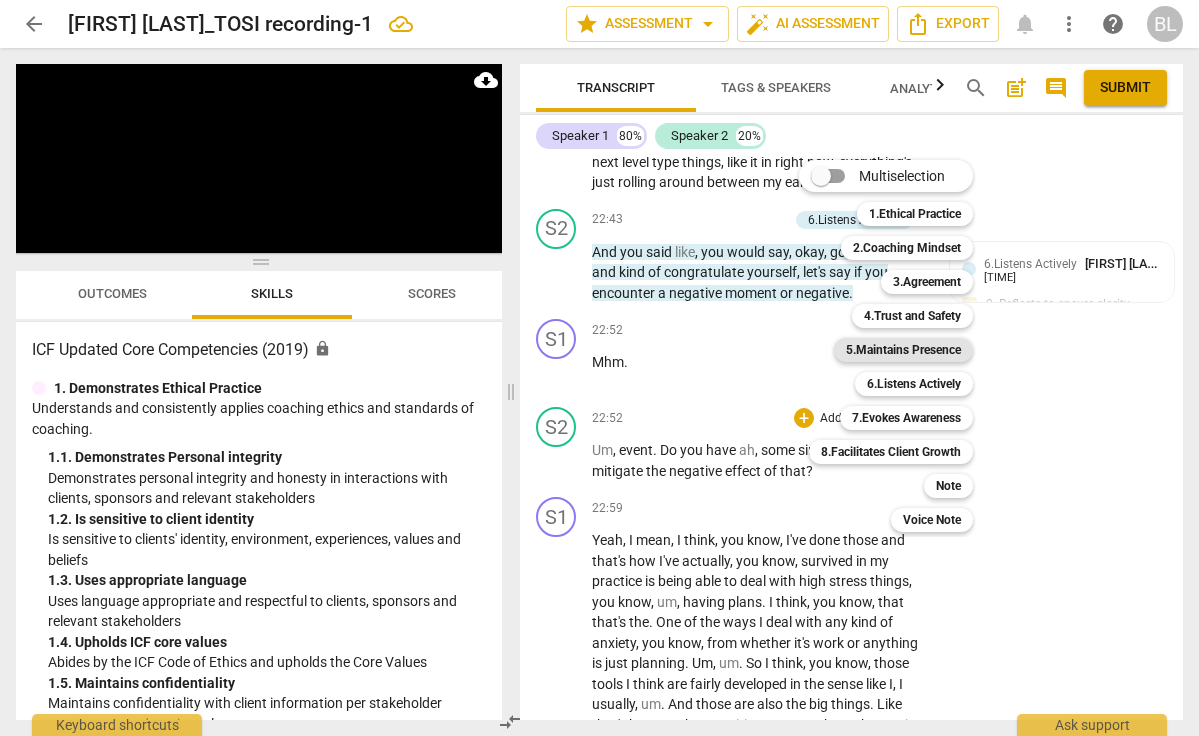 click on "5.Maintains Presence" at bounding box center (903, 350) 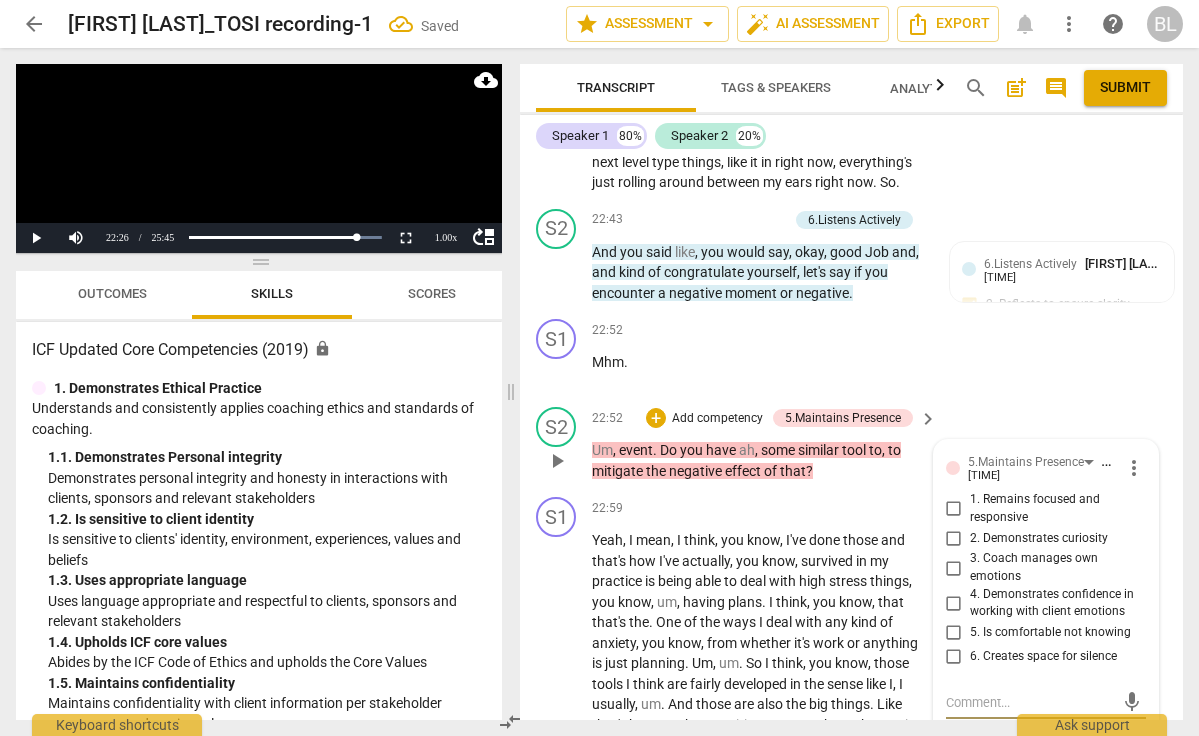 click on "2. Demonstrates curiosity" at bounding box center (954, 538) 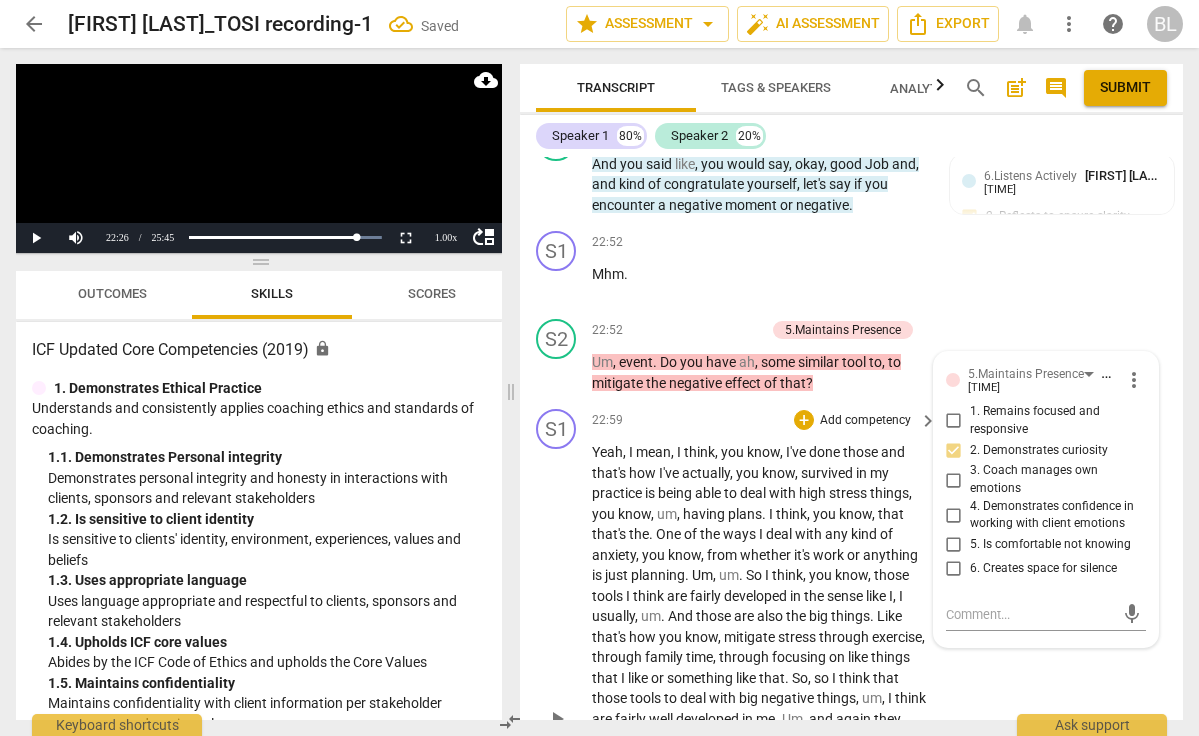 scroll, scrollTop: 11660, scrollLeft: 0, axis: vertical 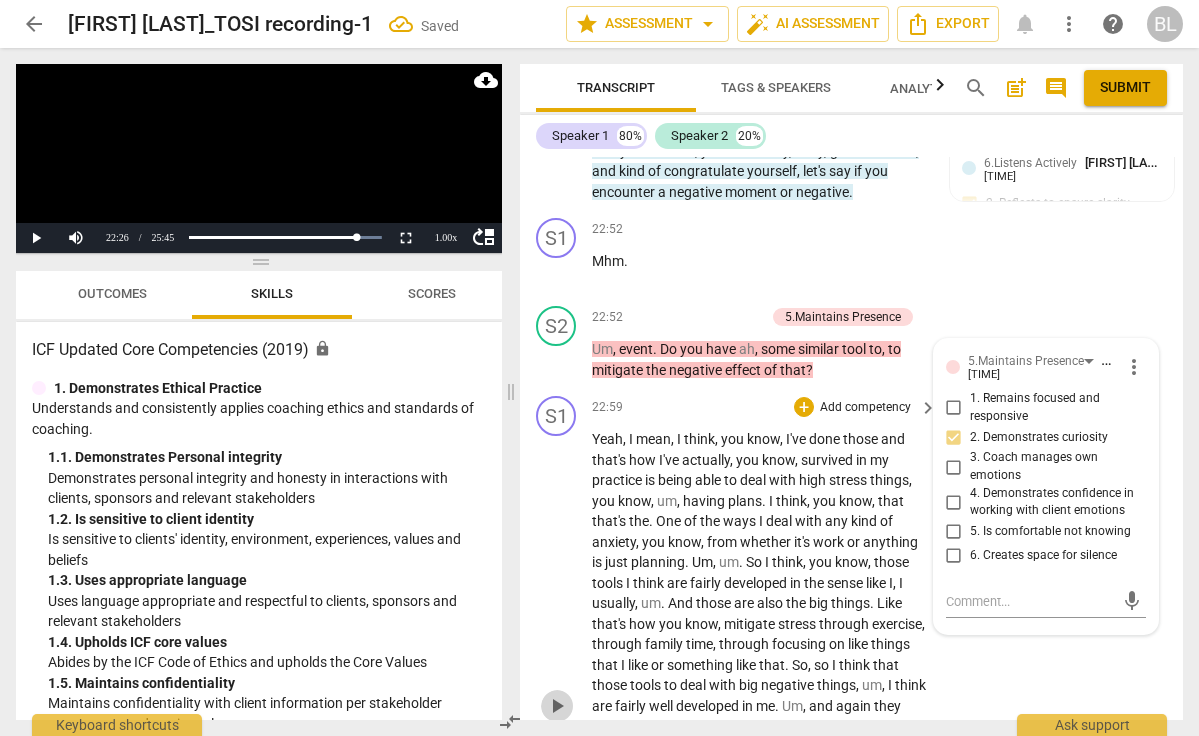 click on "play_arrow" at bounding box center (557, 706) 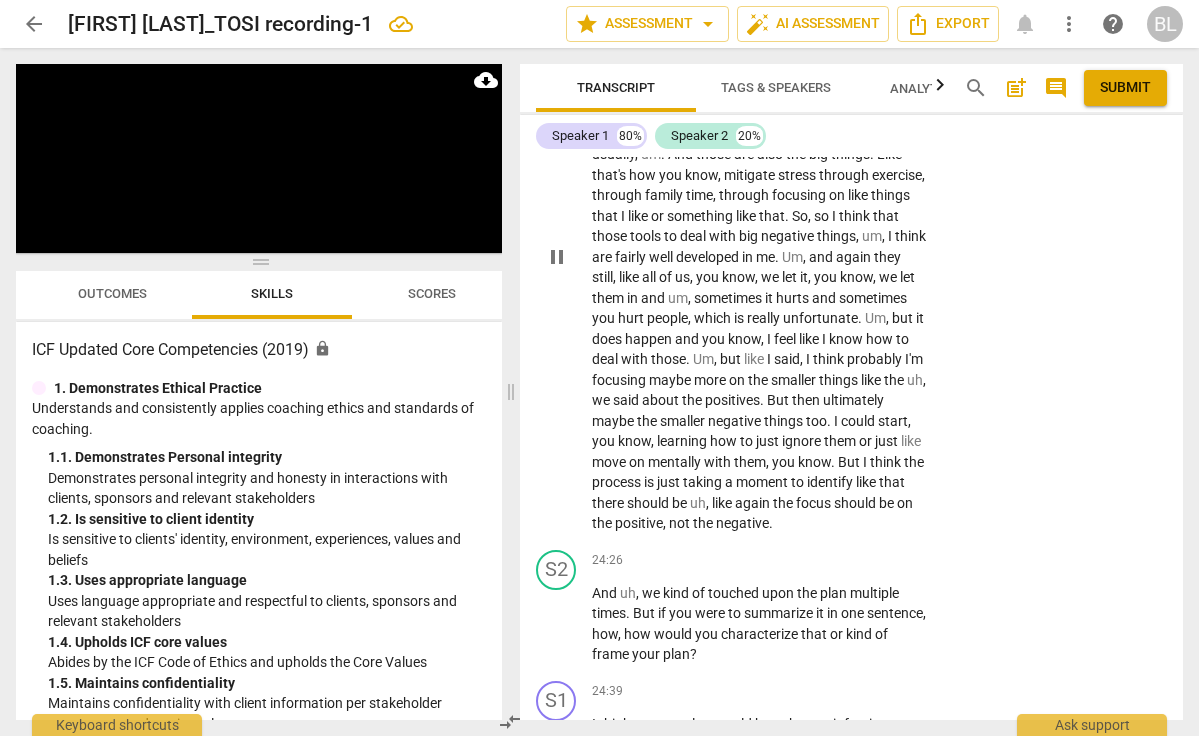 scroll, scrollTop: 12121, scrollLeft: 0, axis: vertical 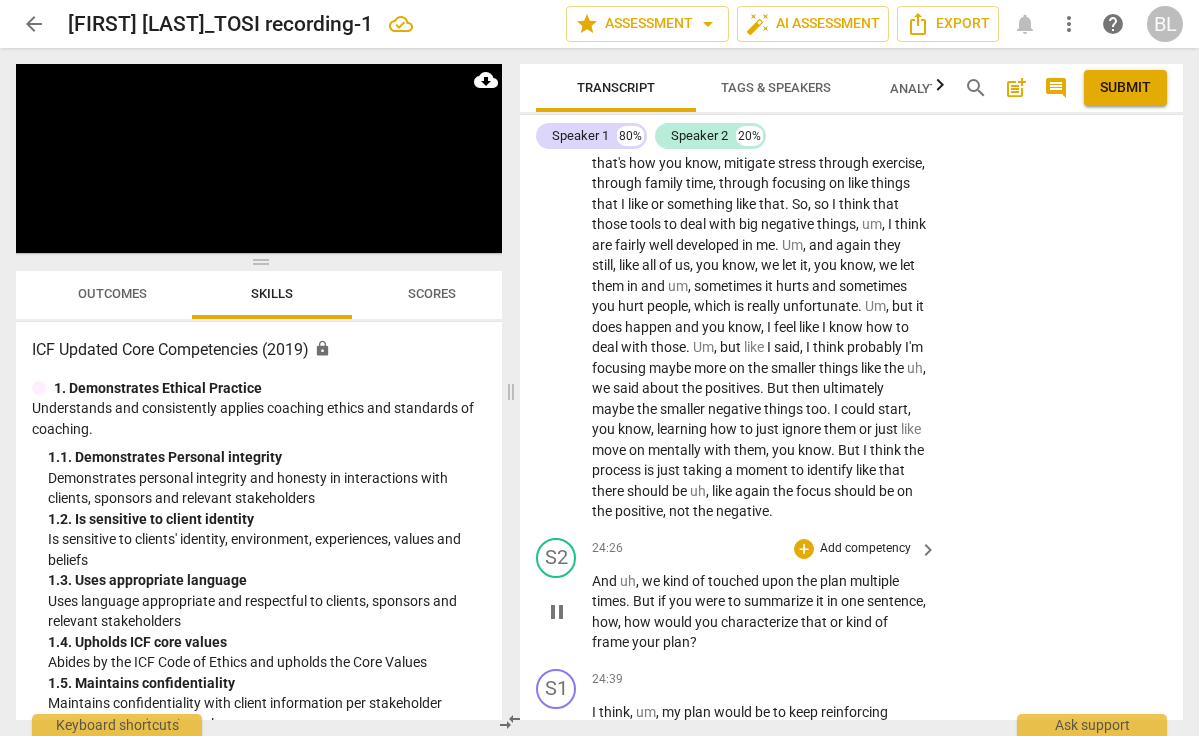 click on "pause" at bounding box center [557, 612] 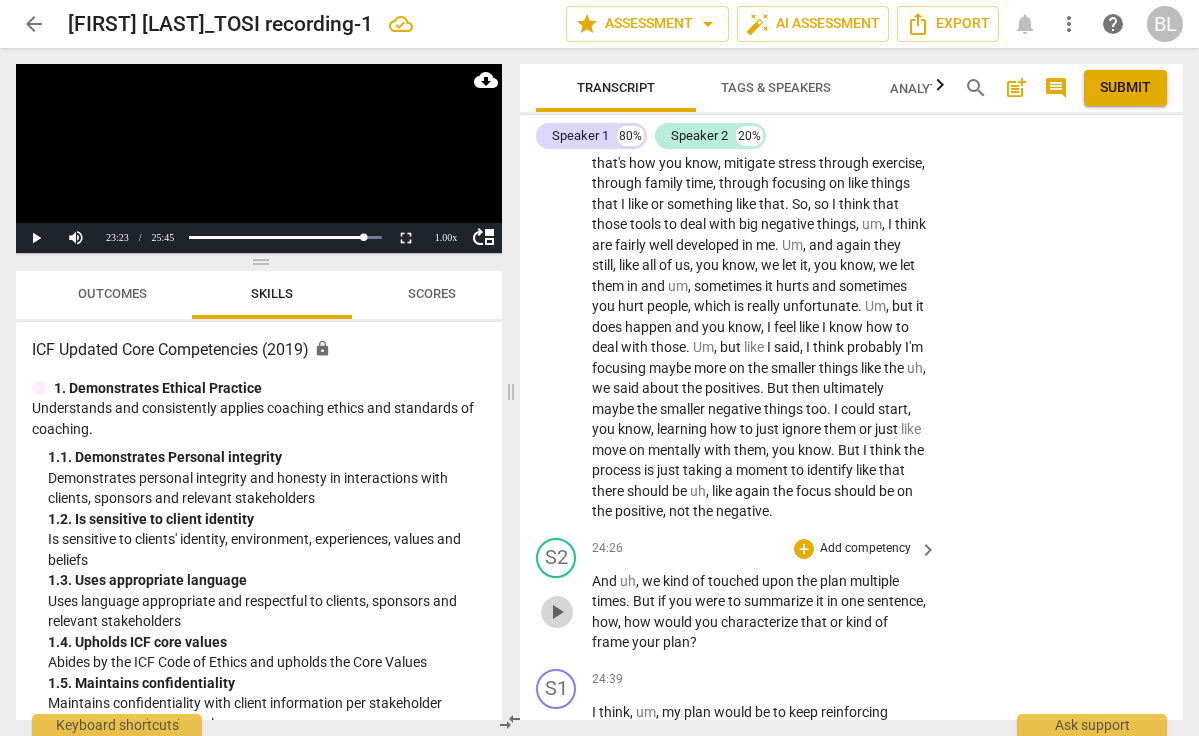 click on "play_arrow" at bounding box center (557, 612) 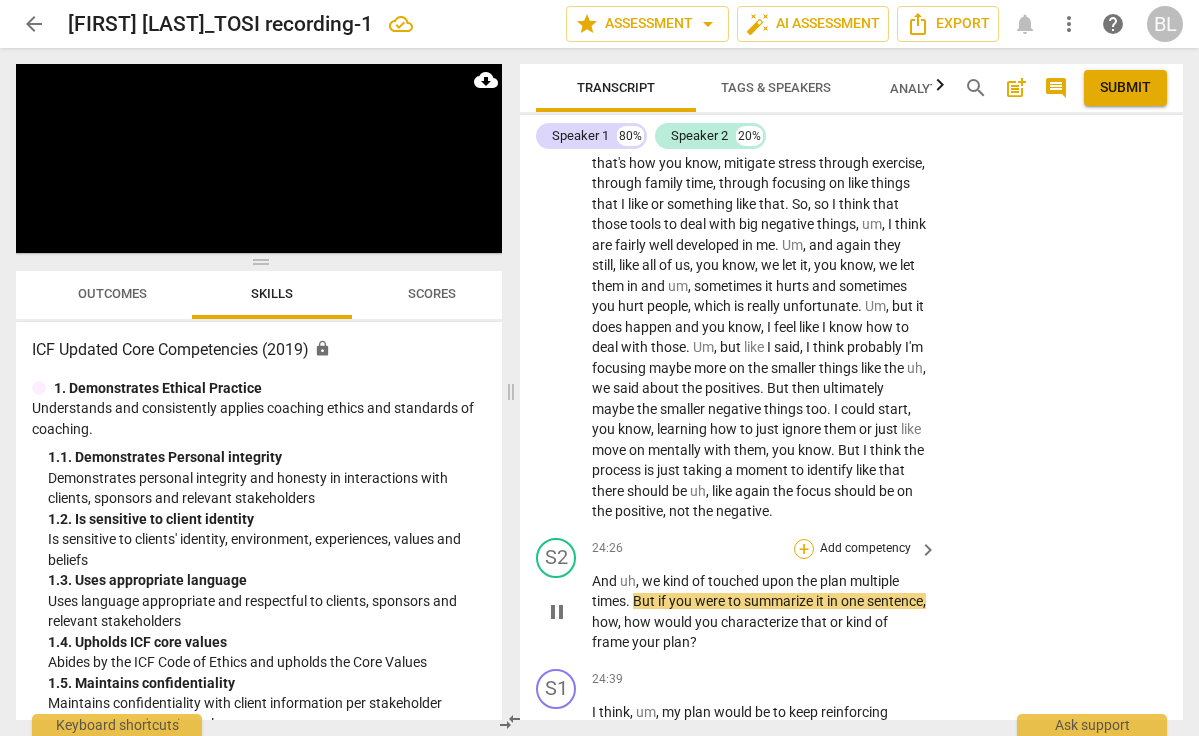 click on "+" at bounding box center (804, 549) 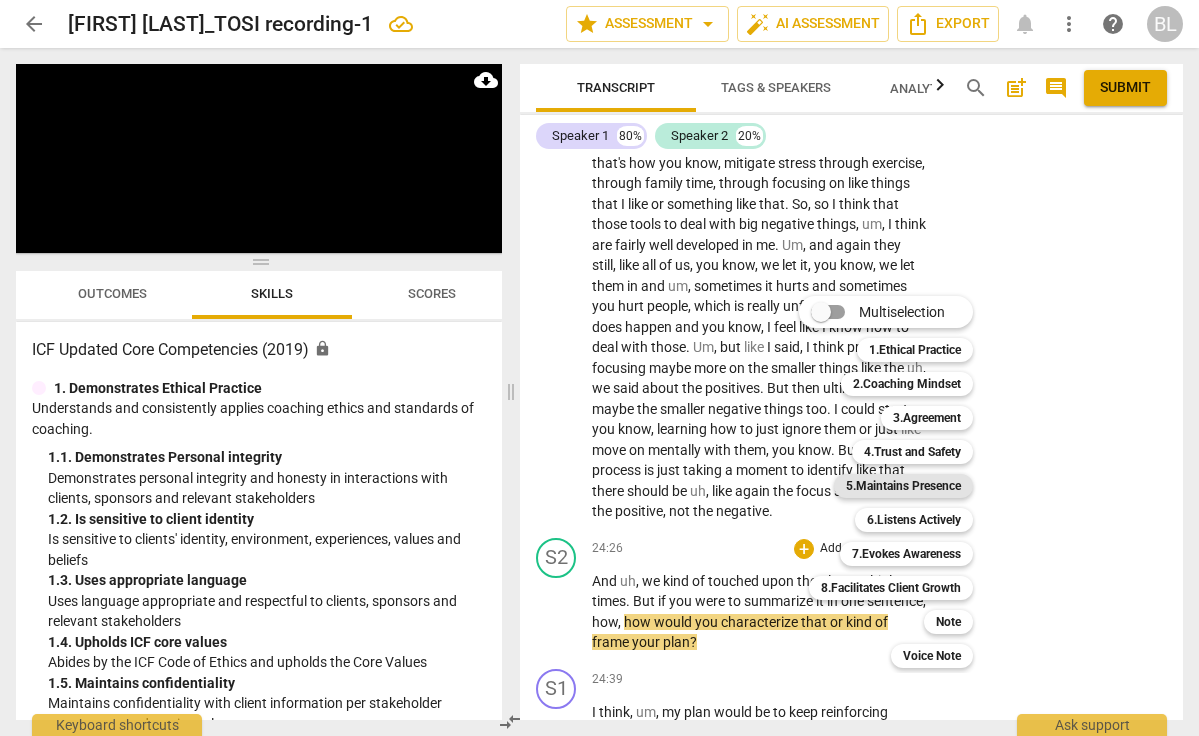 click on "5.Maintains Presence" at bounding box center (903, 486) 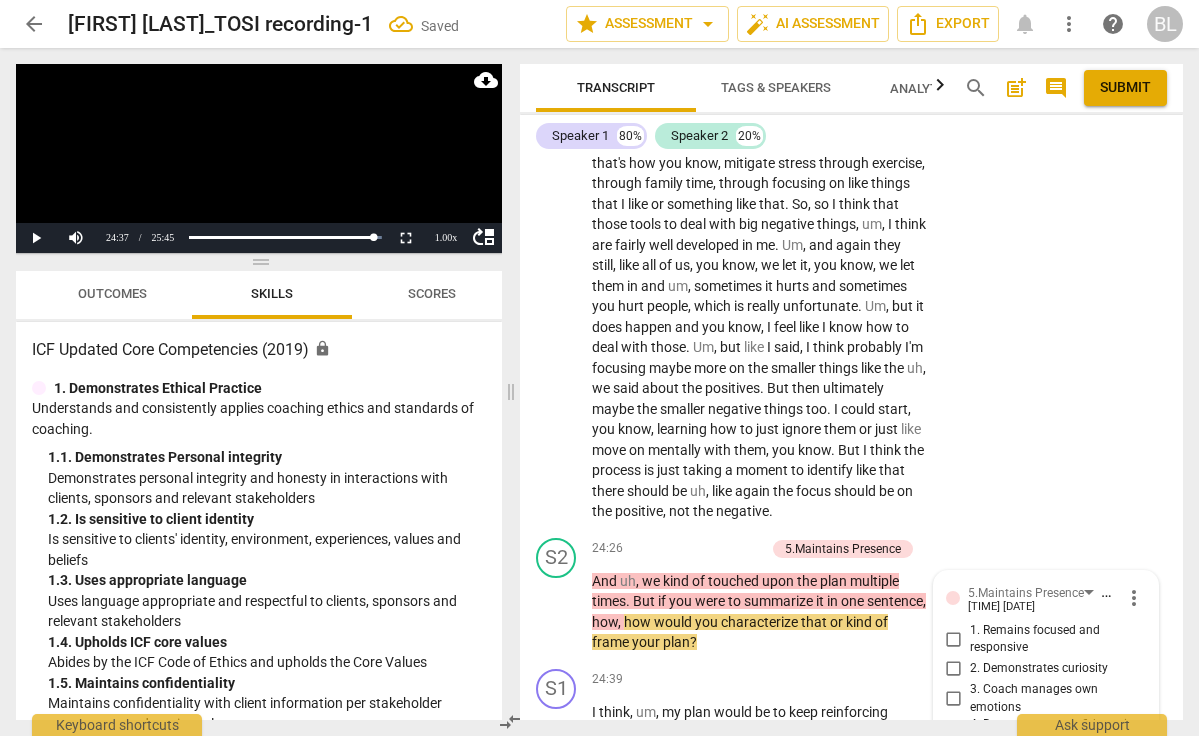 scroll, scrollTop: 12444, scrollLeft: 0, axis: vertical 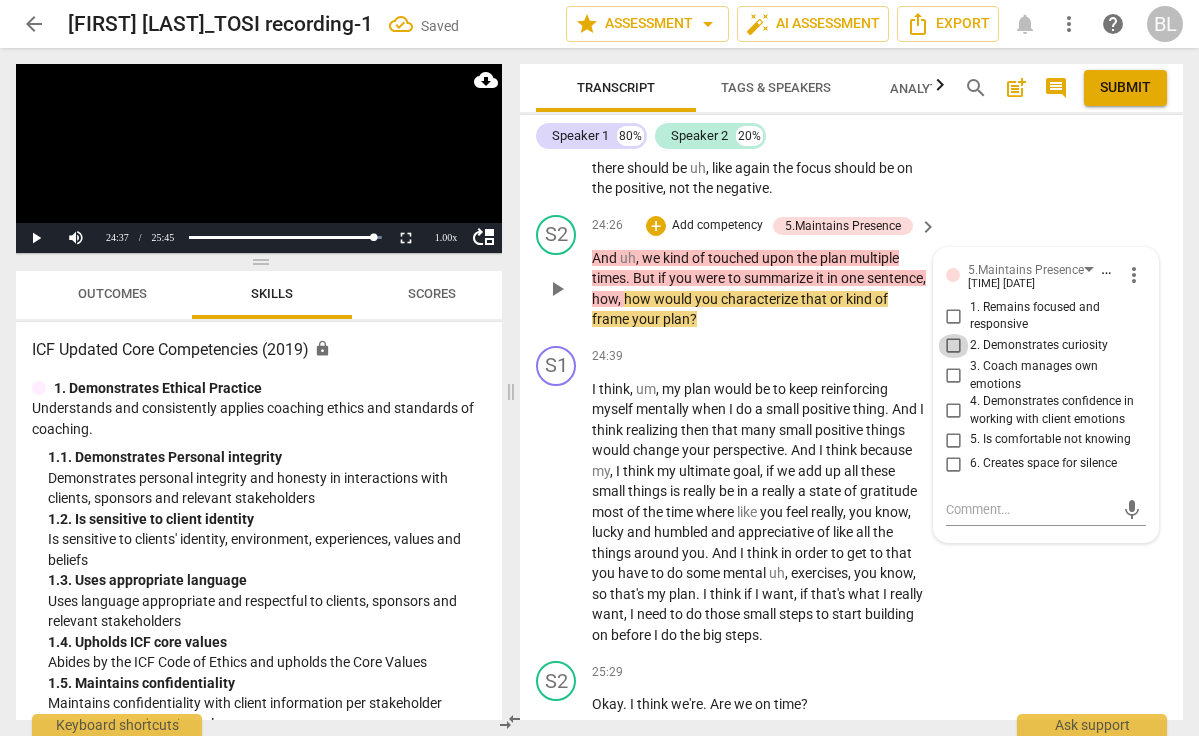 click on "2. Demonstrates curiosity" at bounding box center [954, 346] 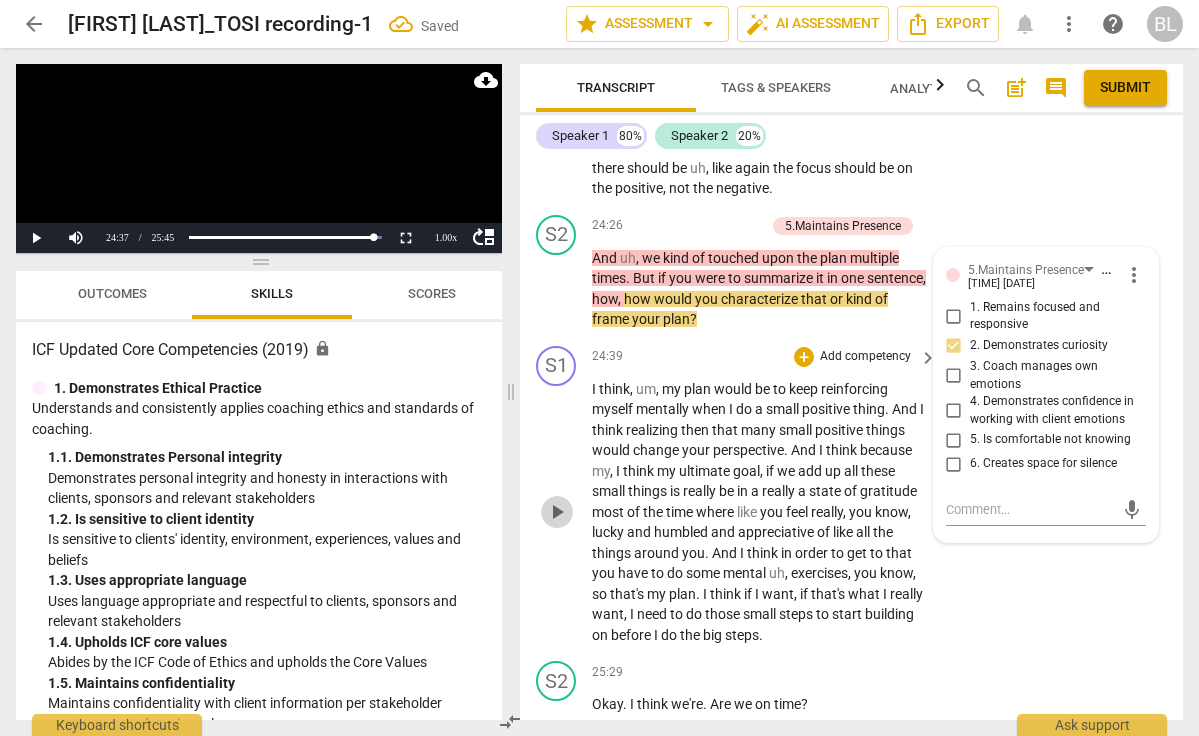 click on "play_arrow" at bounding box center (557, 512) 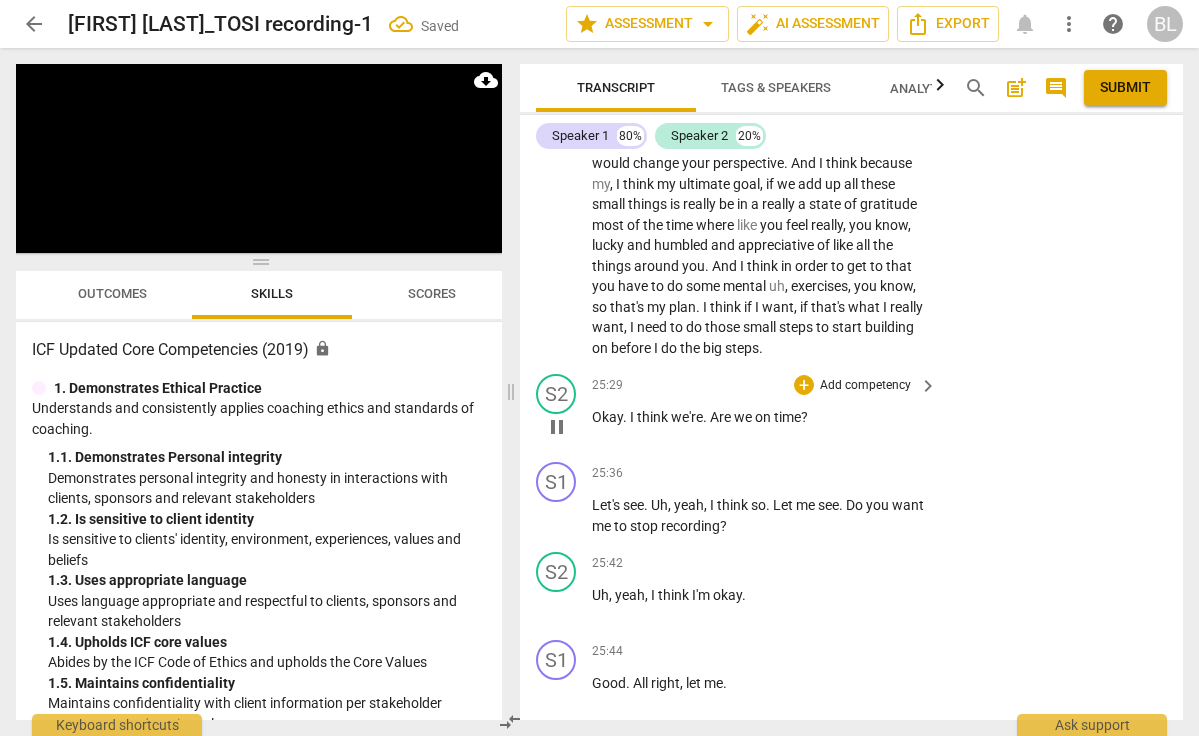 scroll, scrollTop: 12729, scrollLeft: 0, axis: vertical 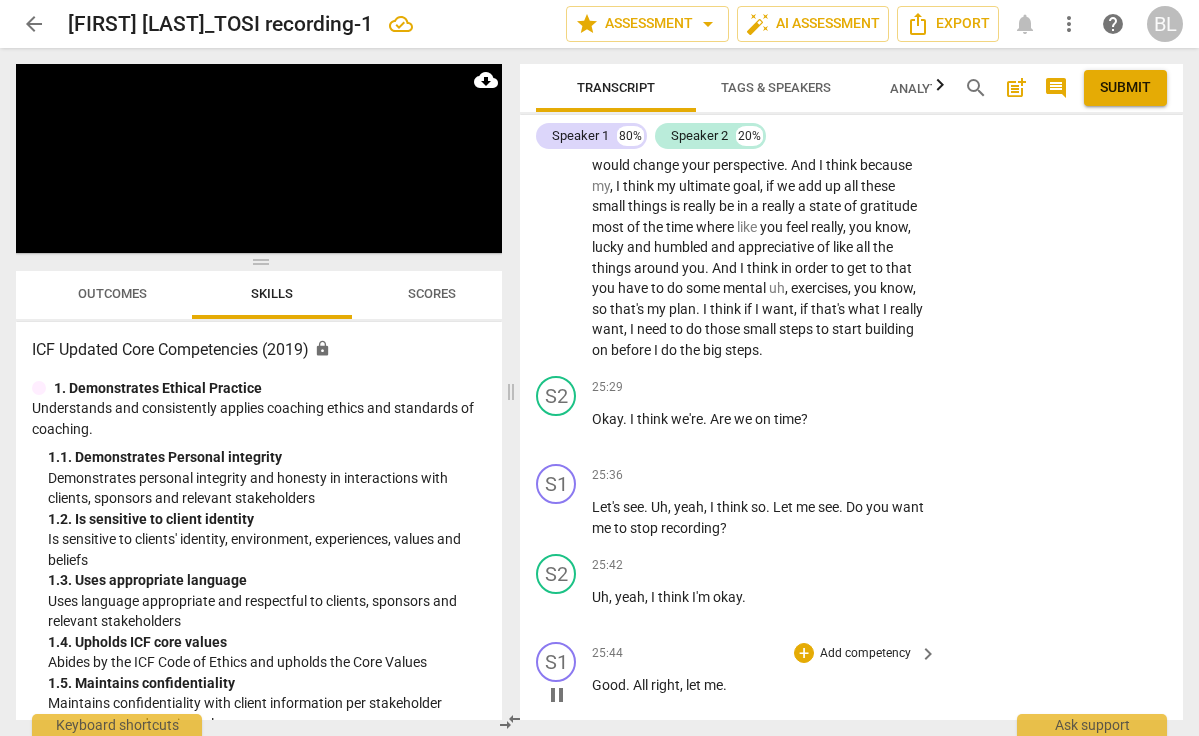 click on "pause" at bounding box center [557, 695] 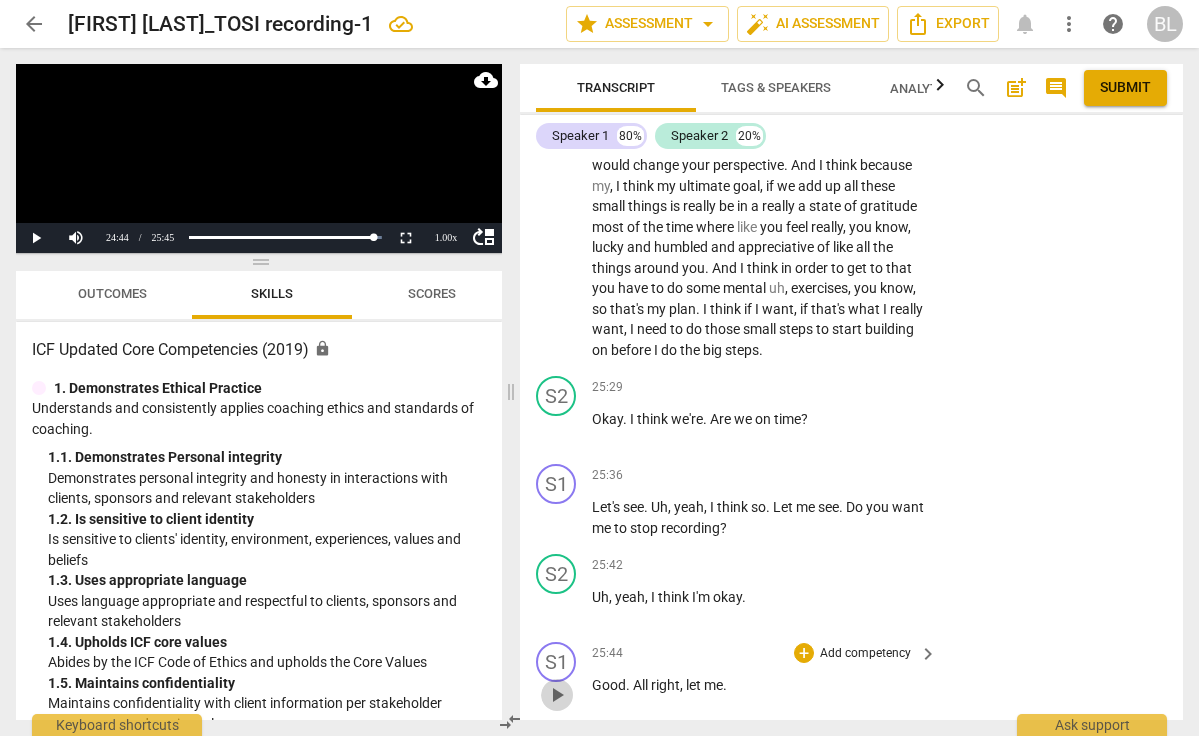 click on "play_arrow" at bounding box center (557, 695) 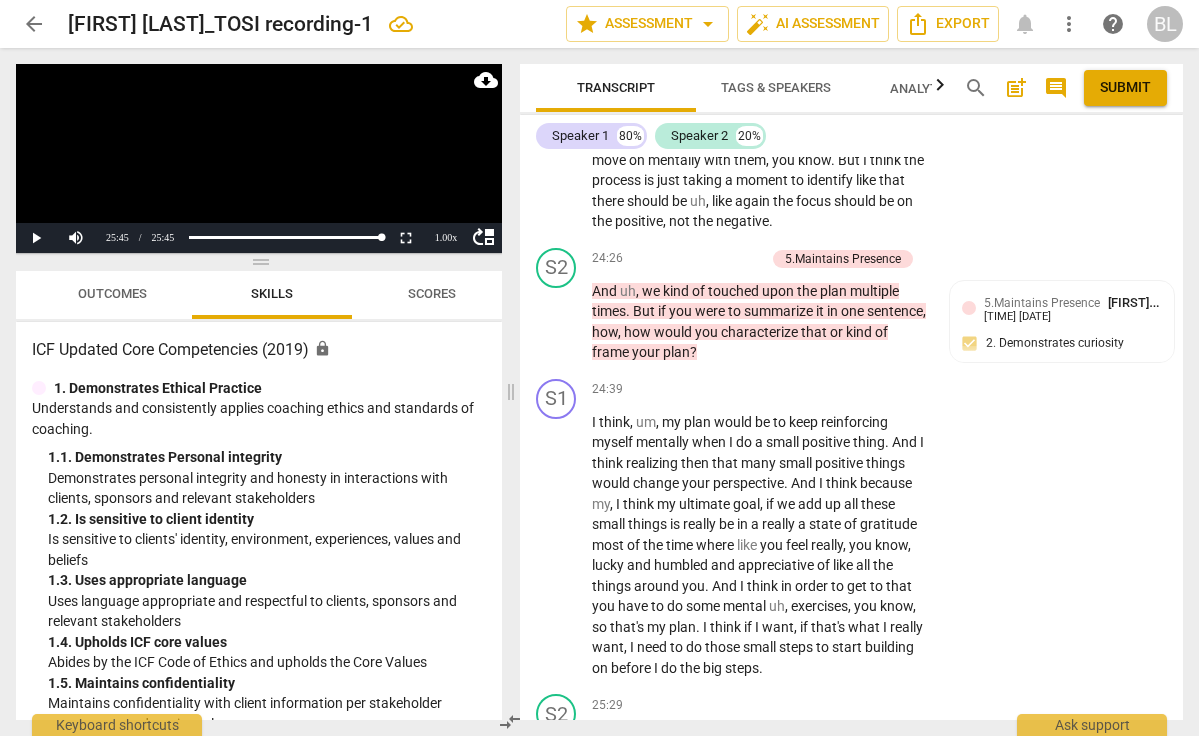 scroll, scrollTop: 12303, scrollLeft: 0, axis: vertical 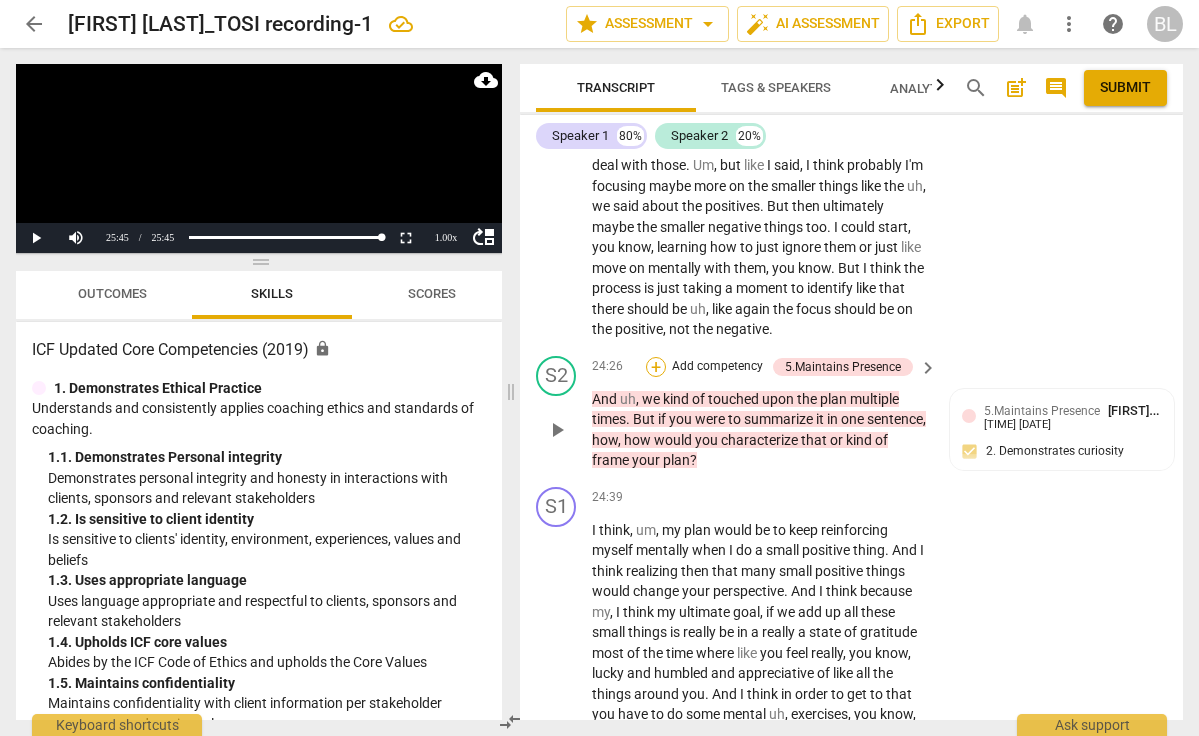 click on "+" at bounding box center [656, 367] 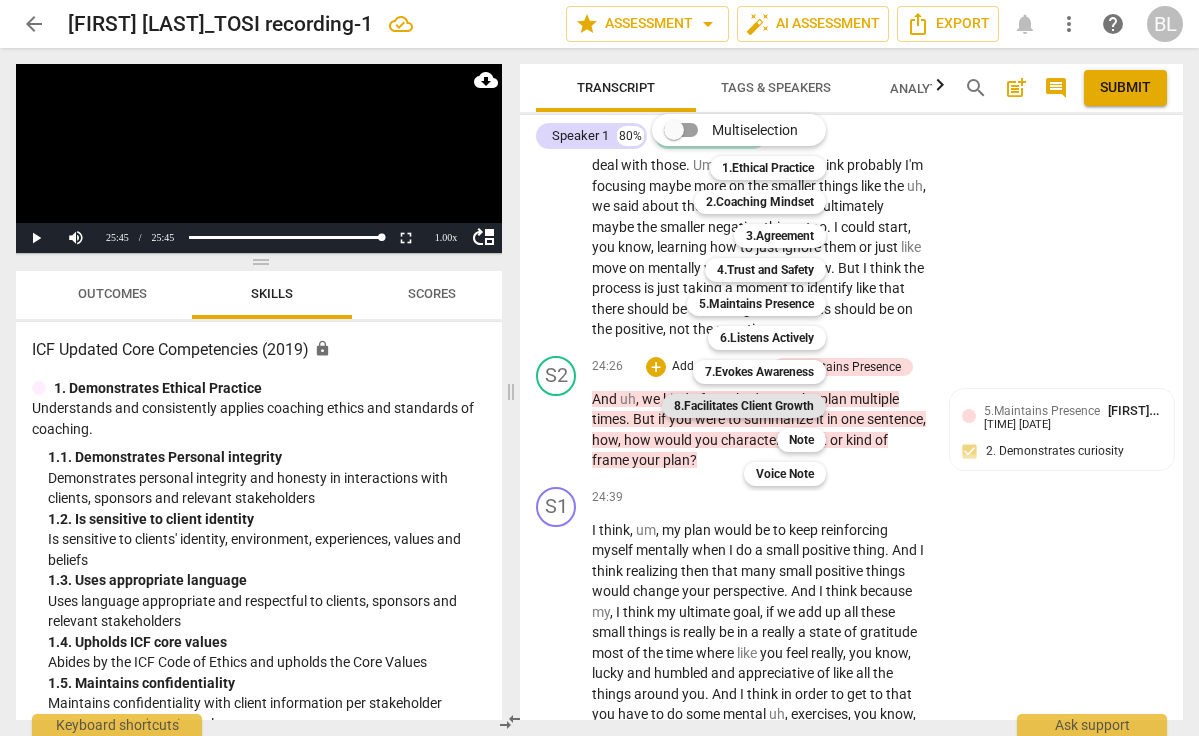 click on "8.Facilitates Client Growth" at bounding box center [744, 406] 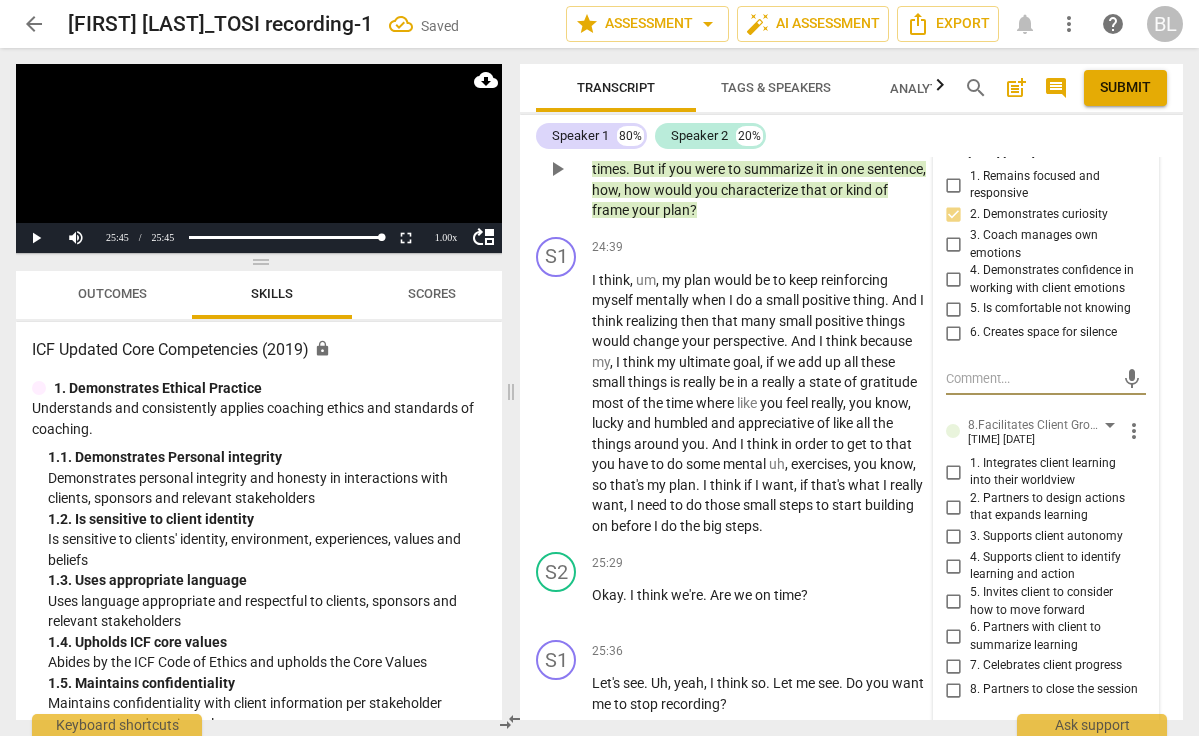 scroll, scrollTop: 12608, scrollLeft: 0, axis: vertical 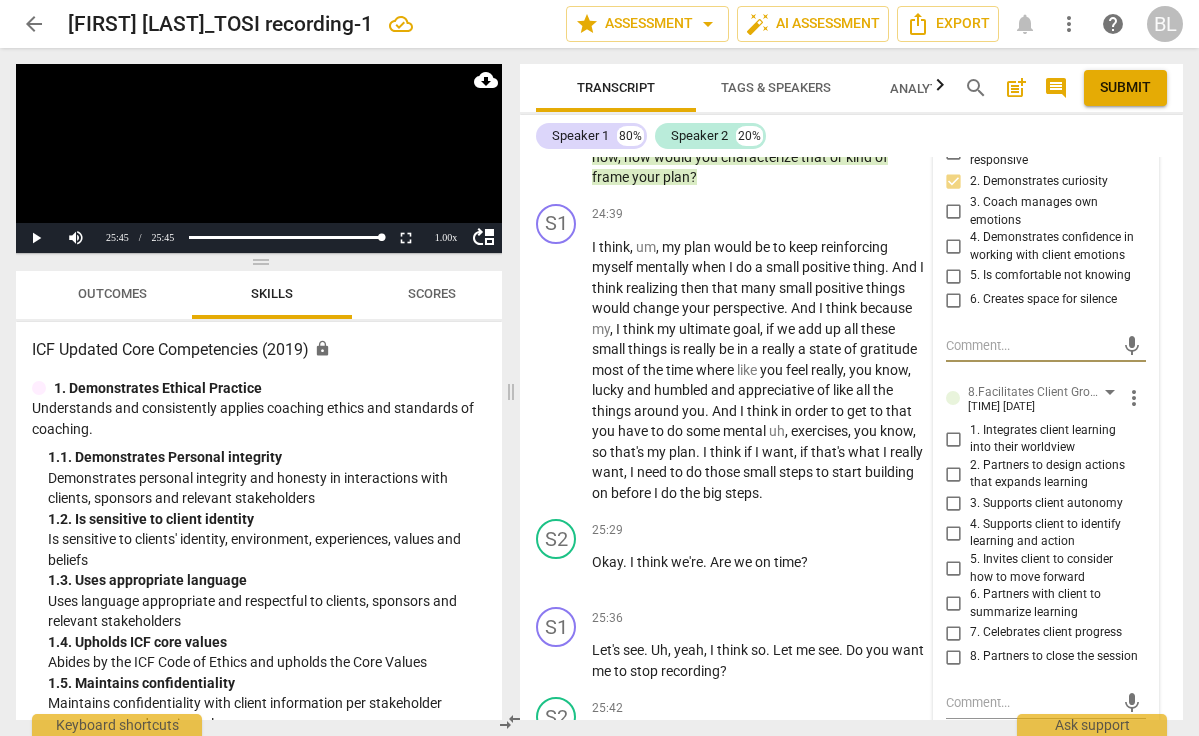 click on "5. Invites client to consider how to move forward" at bounding box center (954, 569) 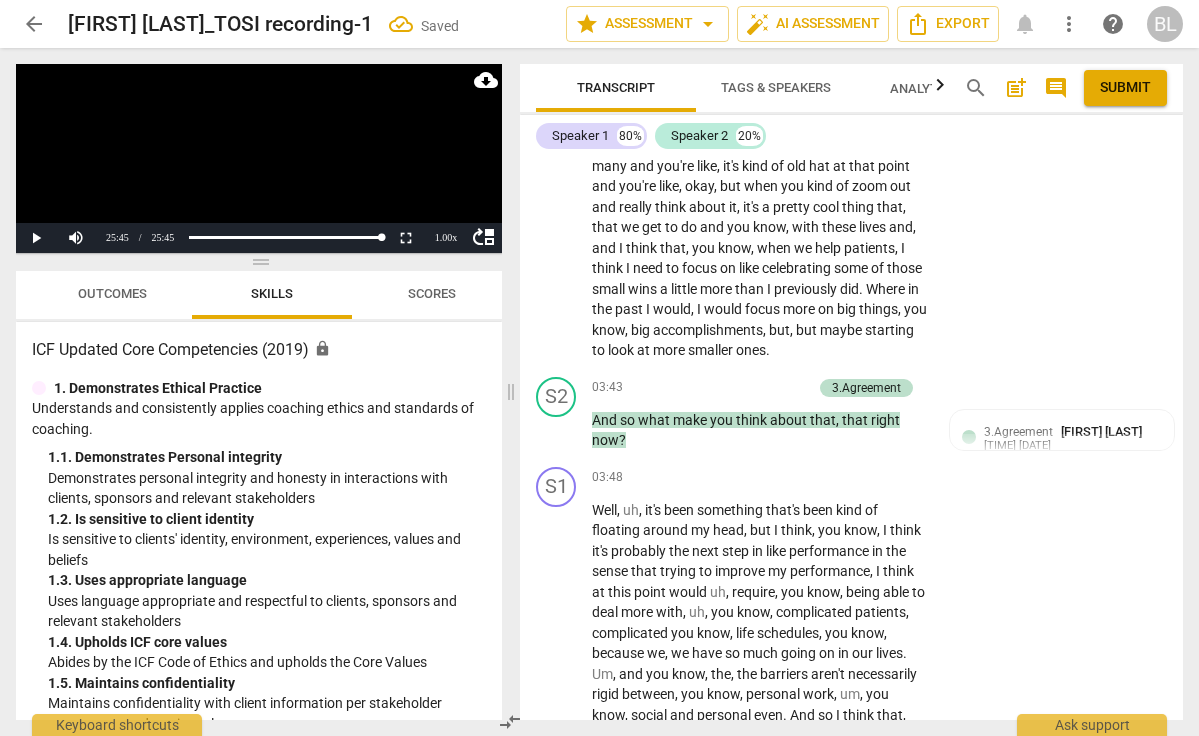 scroll, scrollTop: 1555, scrollLeft: 0, axis: vertical 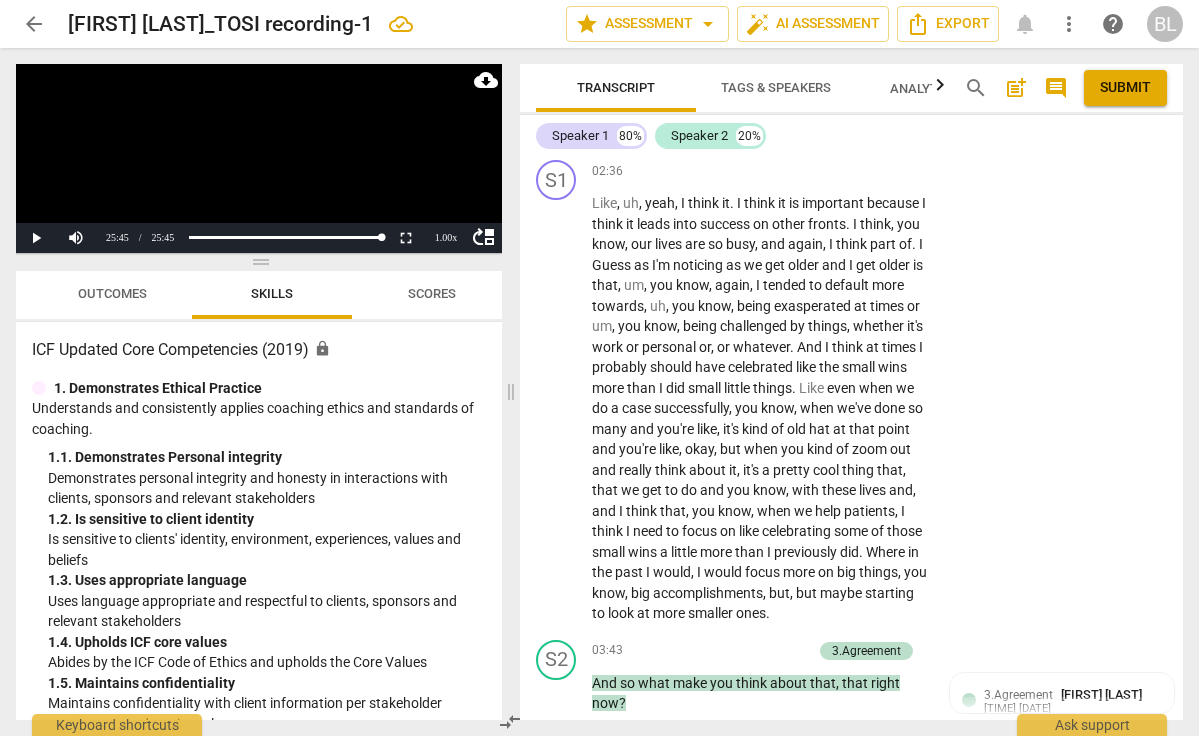 click on "post_add" at bounding box center [1016, 88] 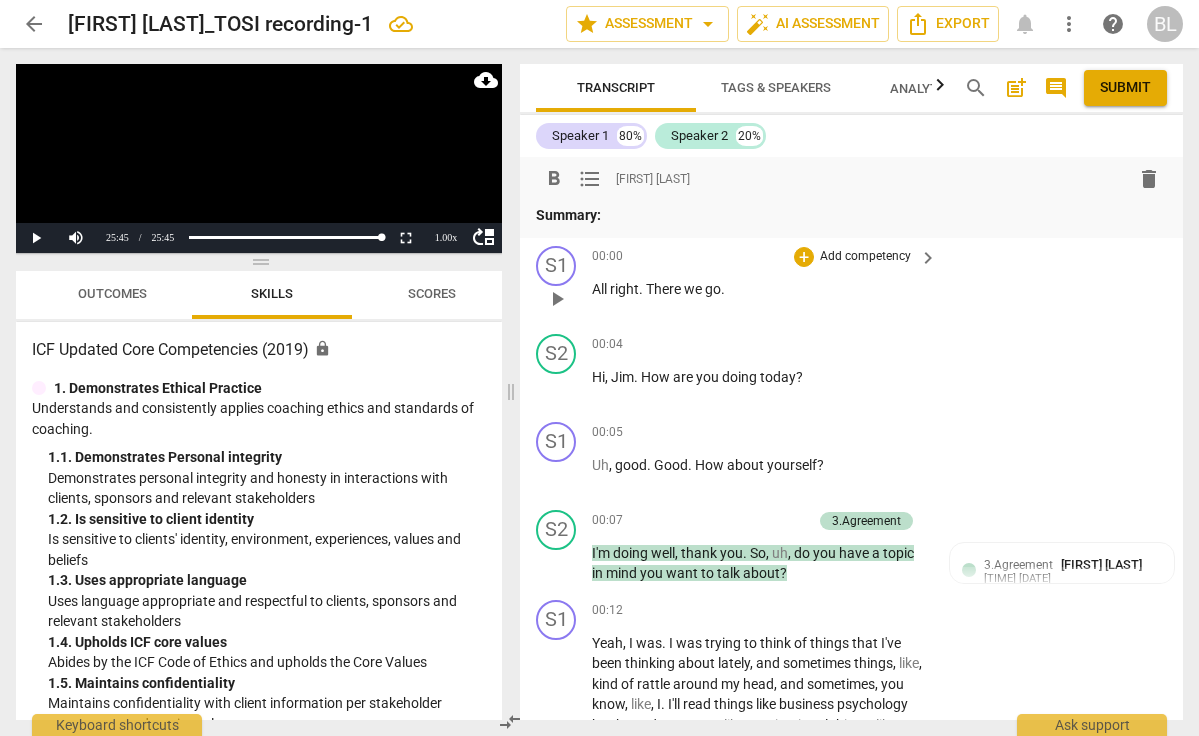 scroll, scrollTop: 0, scrollLeft: 0, axis: both 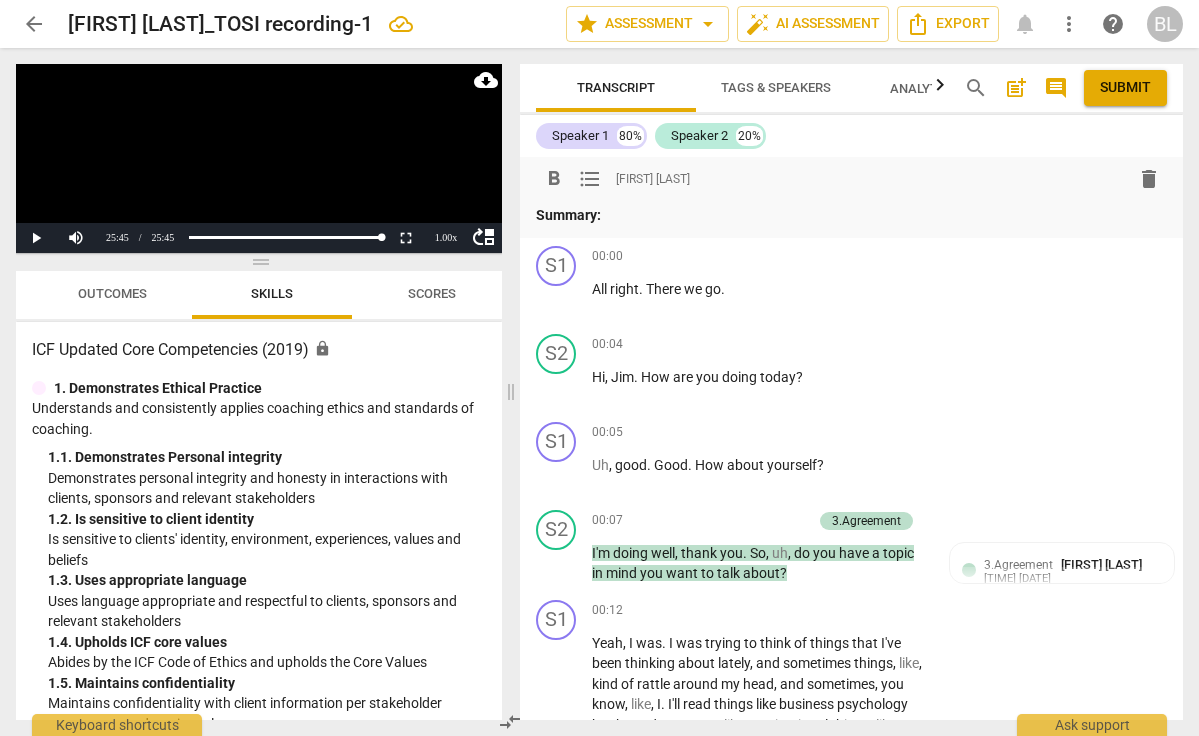 type 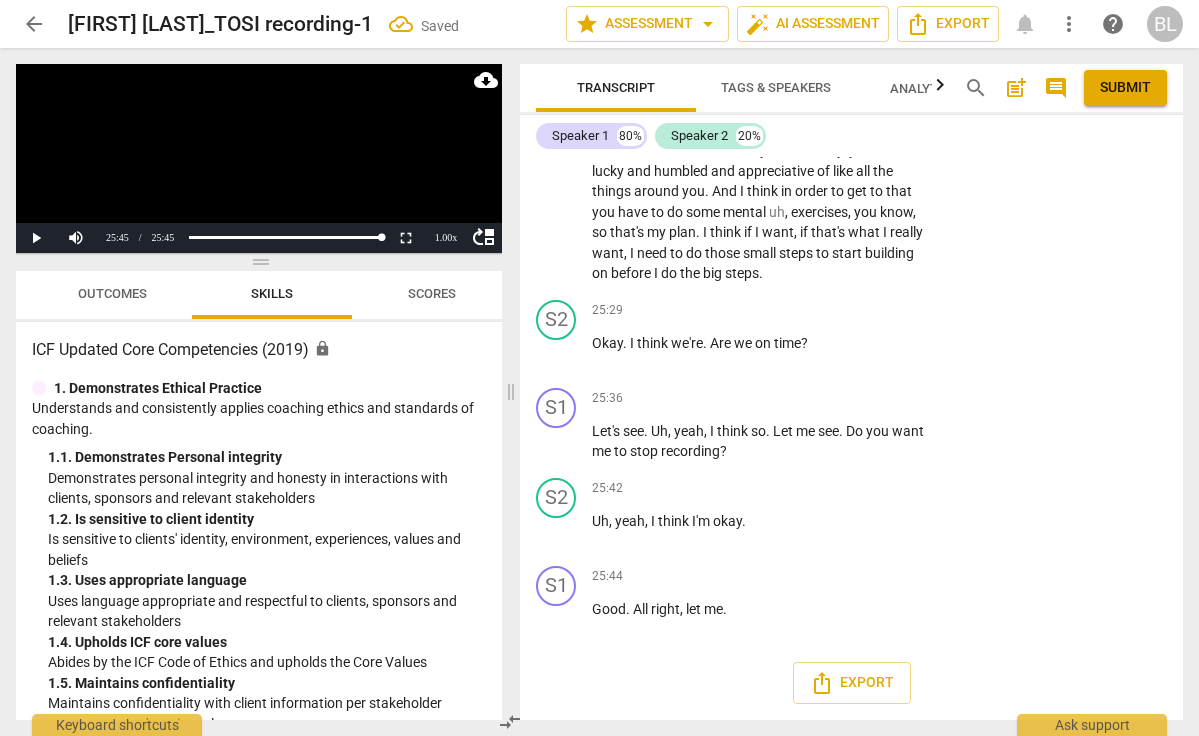 scroll, scrollTop: 12831, scrollLeft: 0, axis: vertical 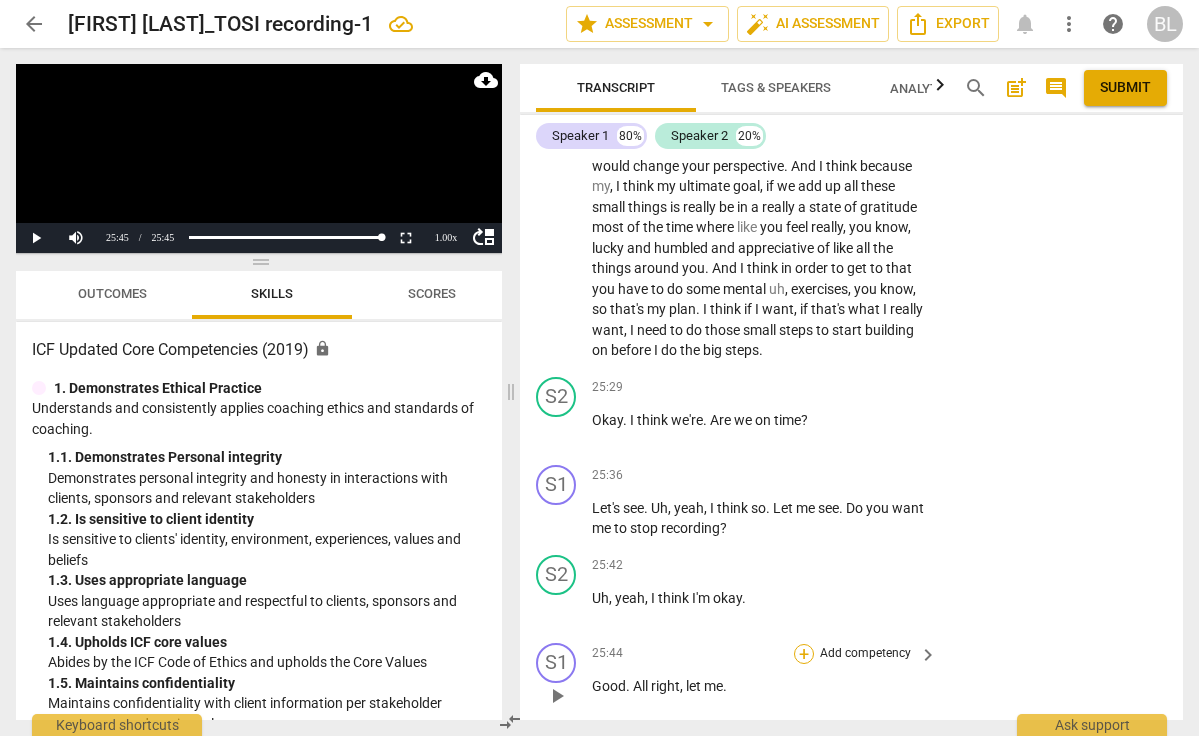 click on "+" at bounding box center [804, 654] 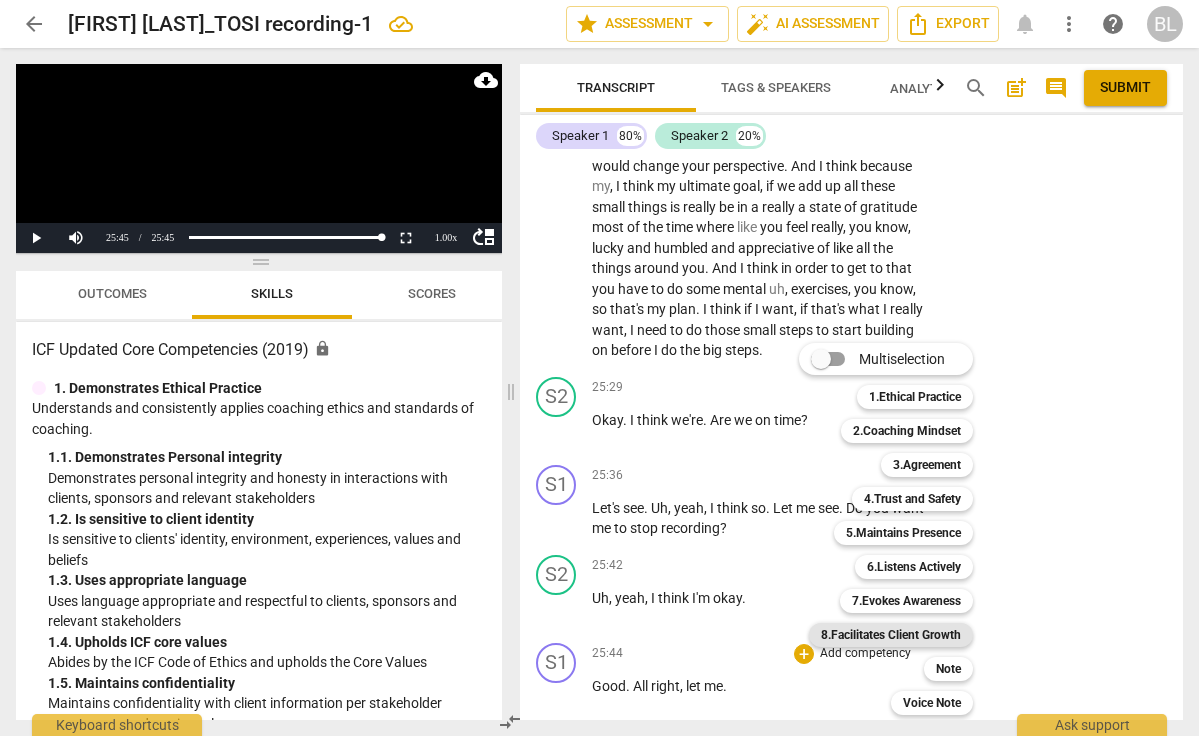 click on "8.Facilitates Client Growth" at bounding box center [891, 635] 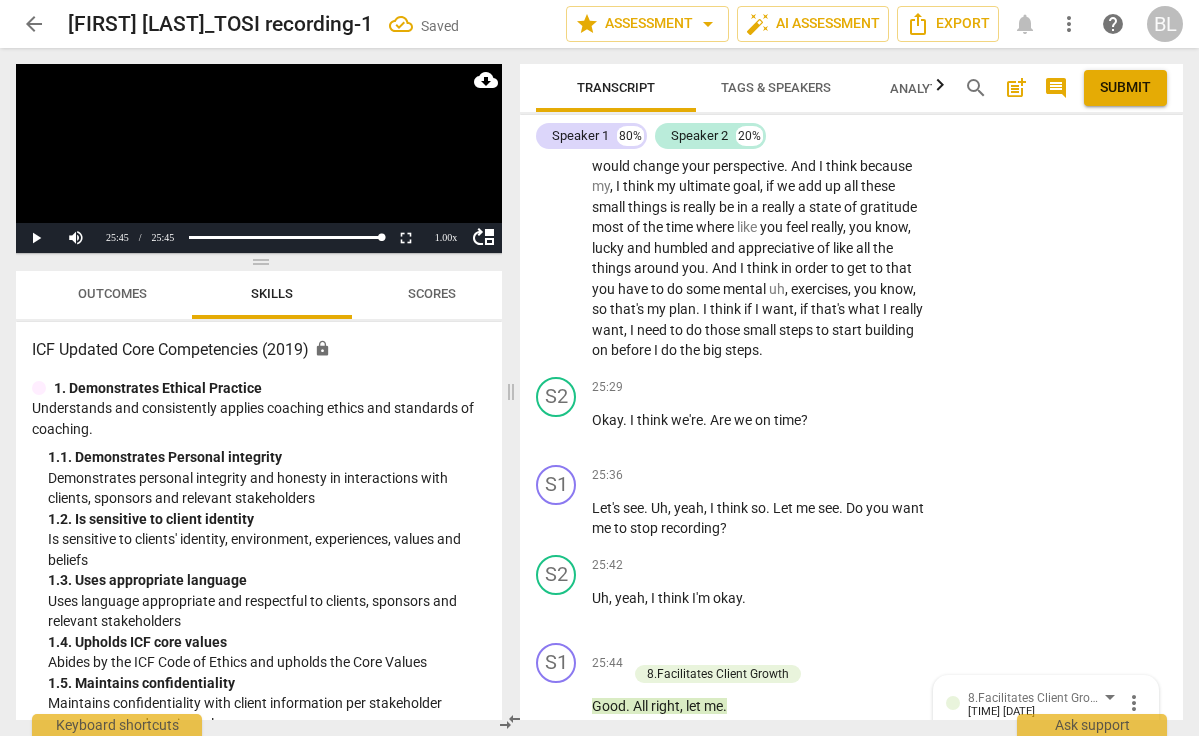 scroll, scrollTop: 13079, scrollLeft: 0, axis: vertical 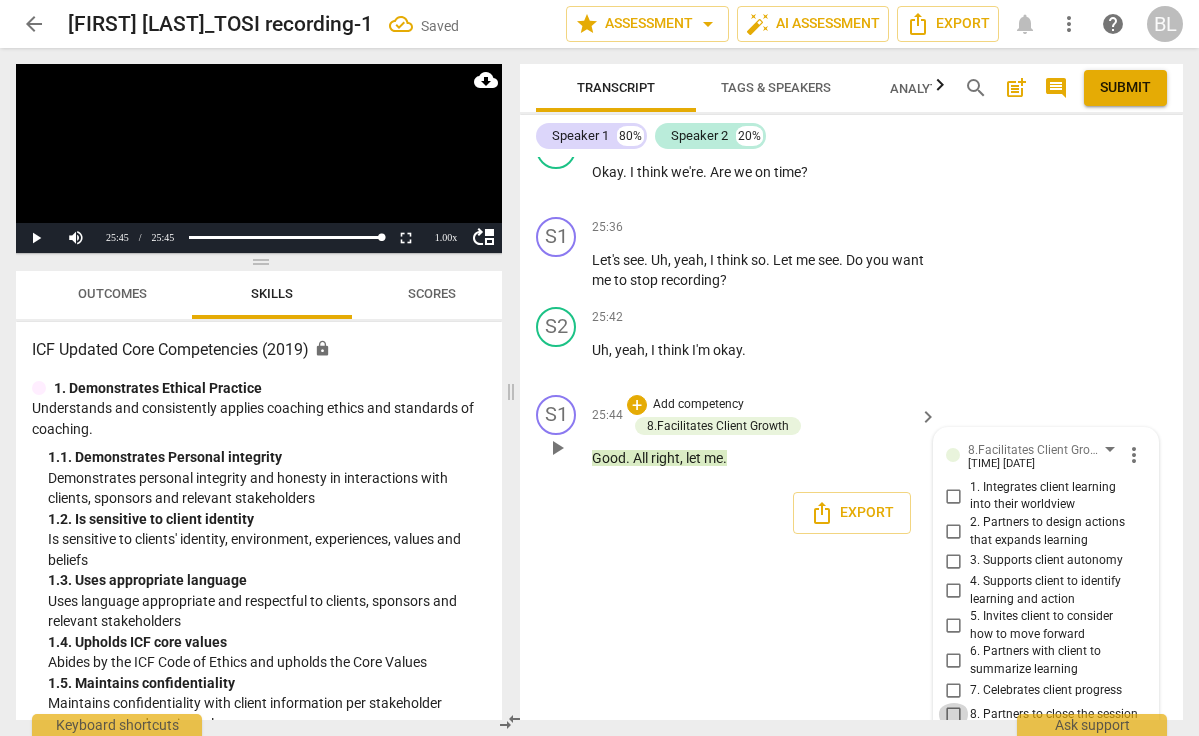 click on "8. Partners to close the session" at bounding box center [954, 715] 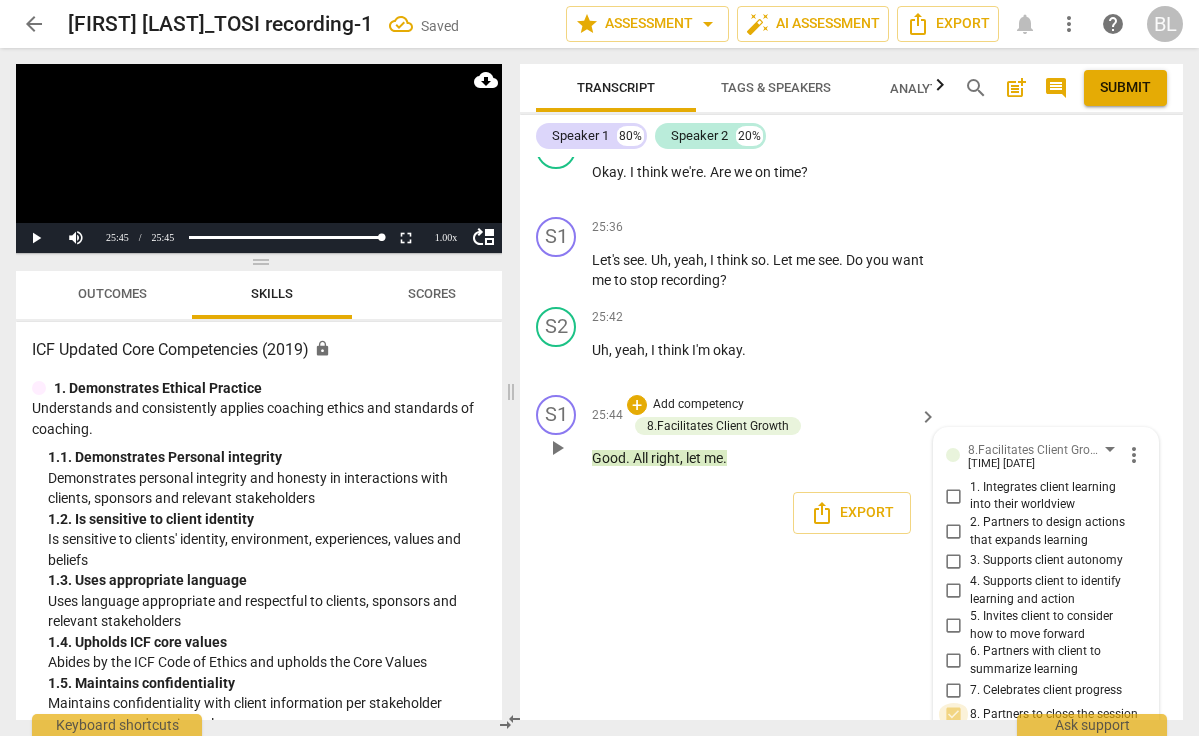 click on "8. Partners to close the session" at bounding box center [954, 715] 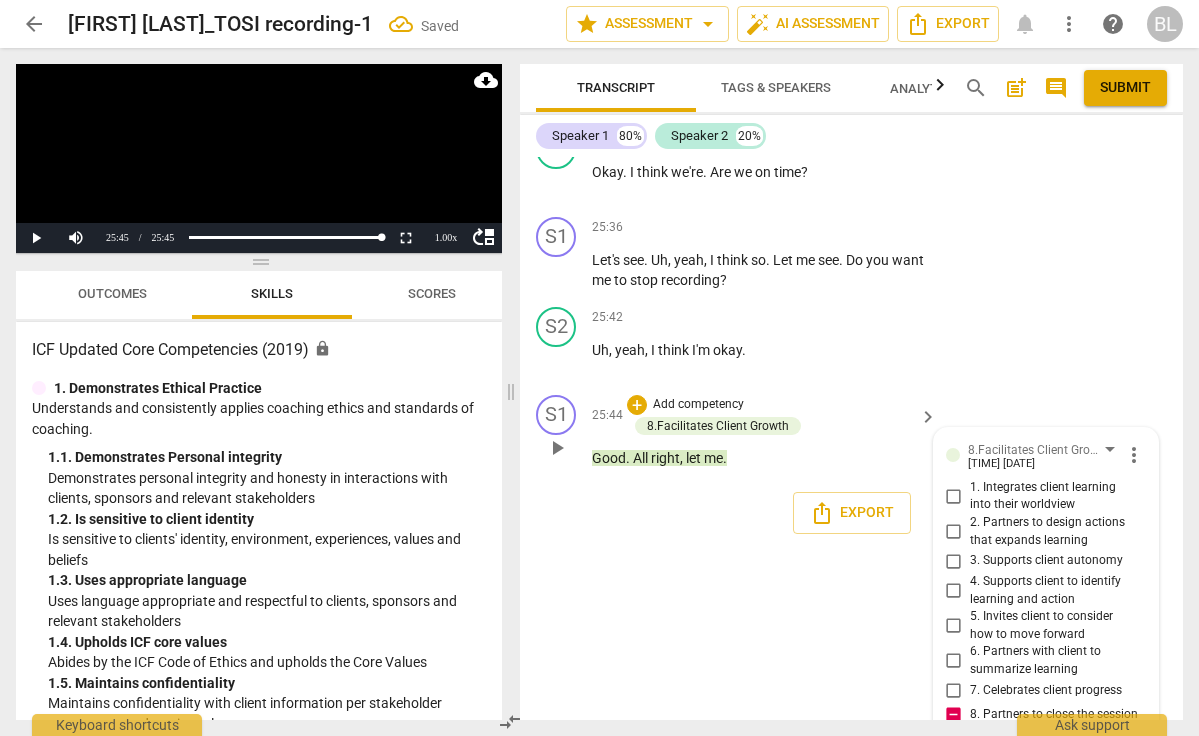 click on "6. Partners with client to summarize learning" at bounding box center [954, 661] 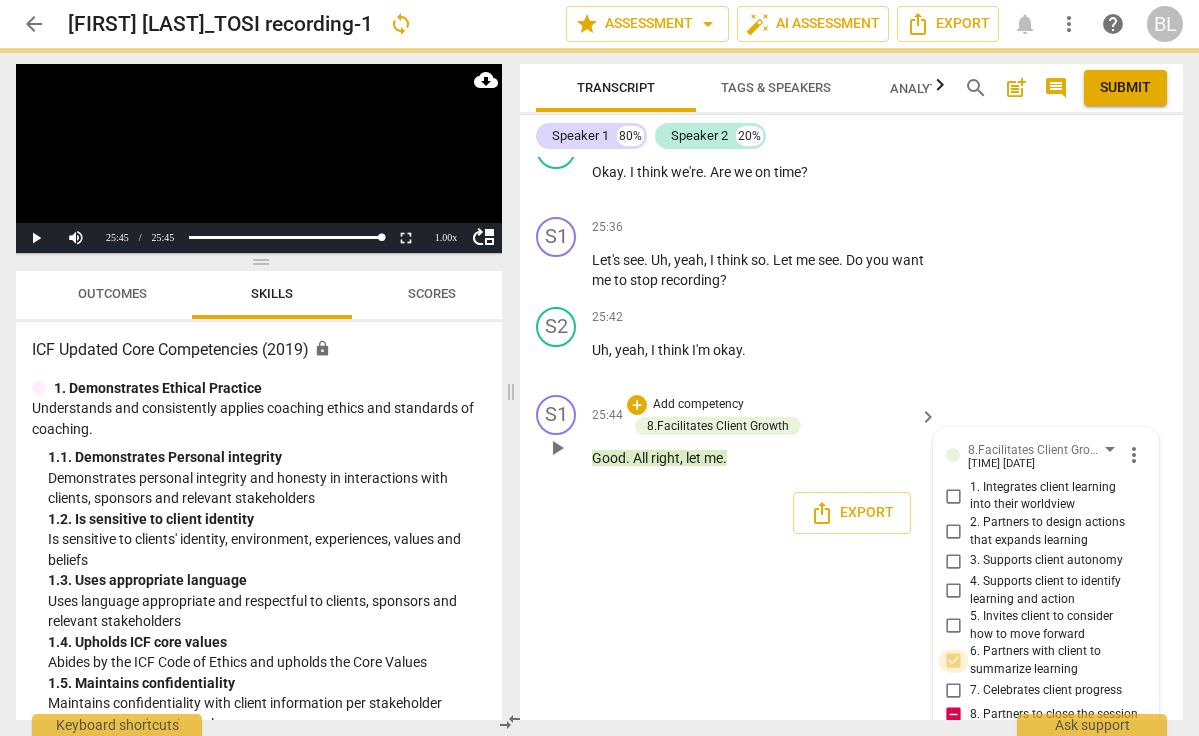 click on "6. Partners with client to summarize learning" at bounding box center (954, 661) 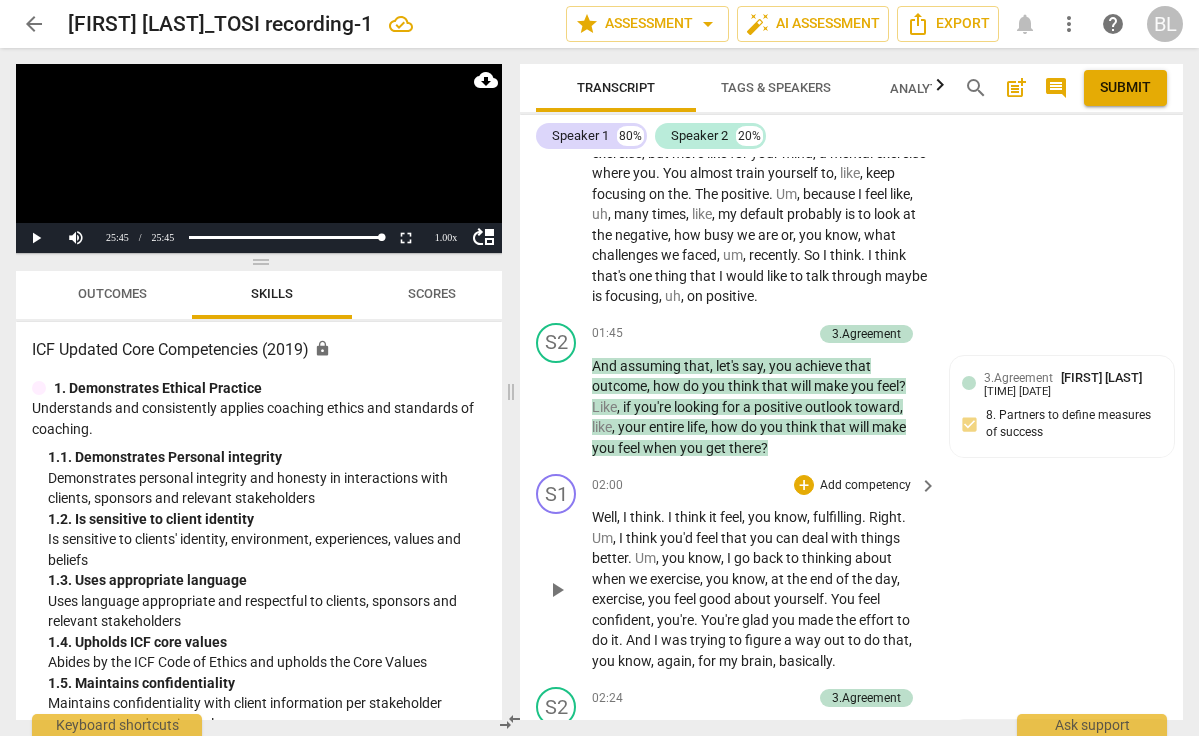 scroll, scrollTop: 975, scrollLeft: 0, axis: vertical 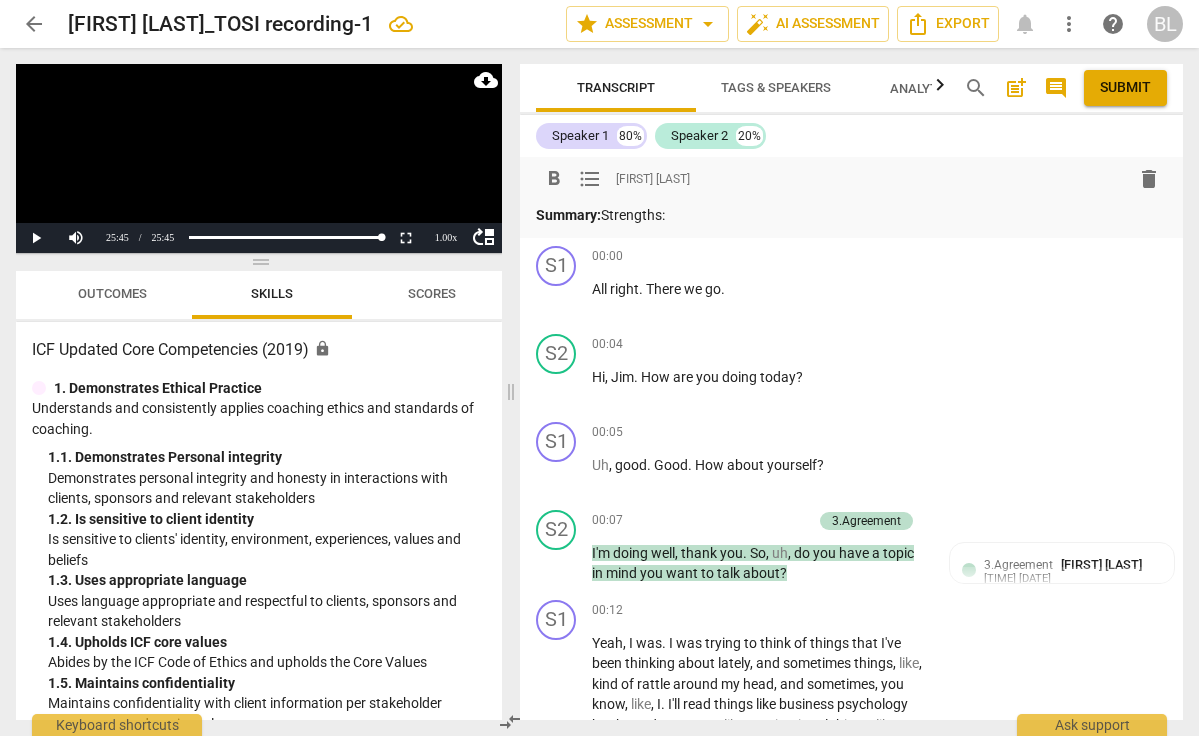 click on "Summary:   Strengths:" at bounding box center [851, 215] 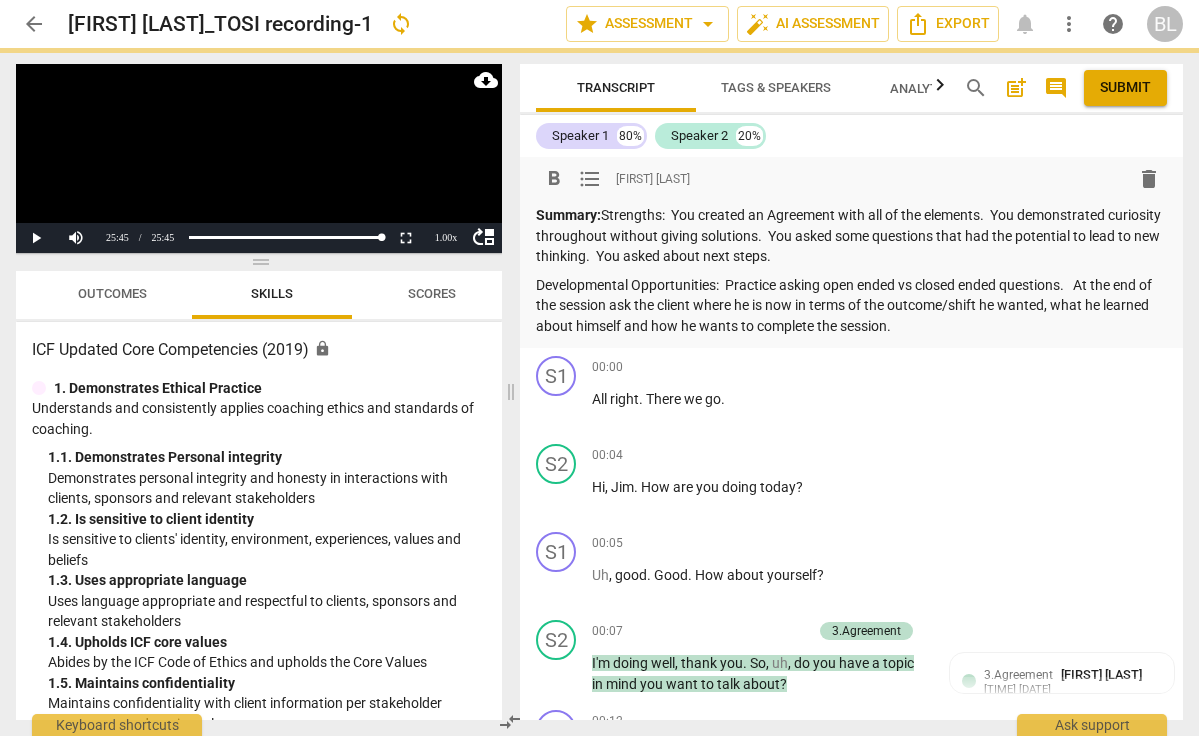 click on "Submit" at bounding box center [1125, 88] 